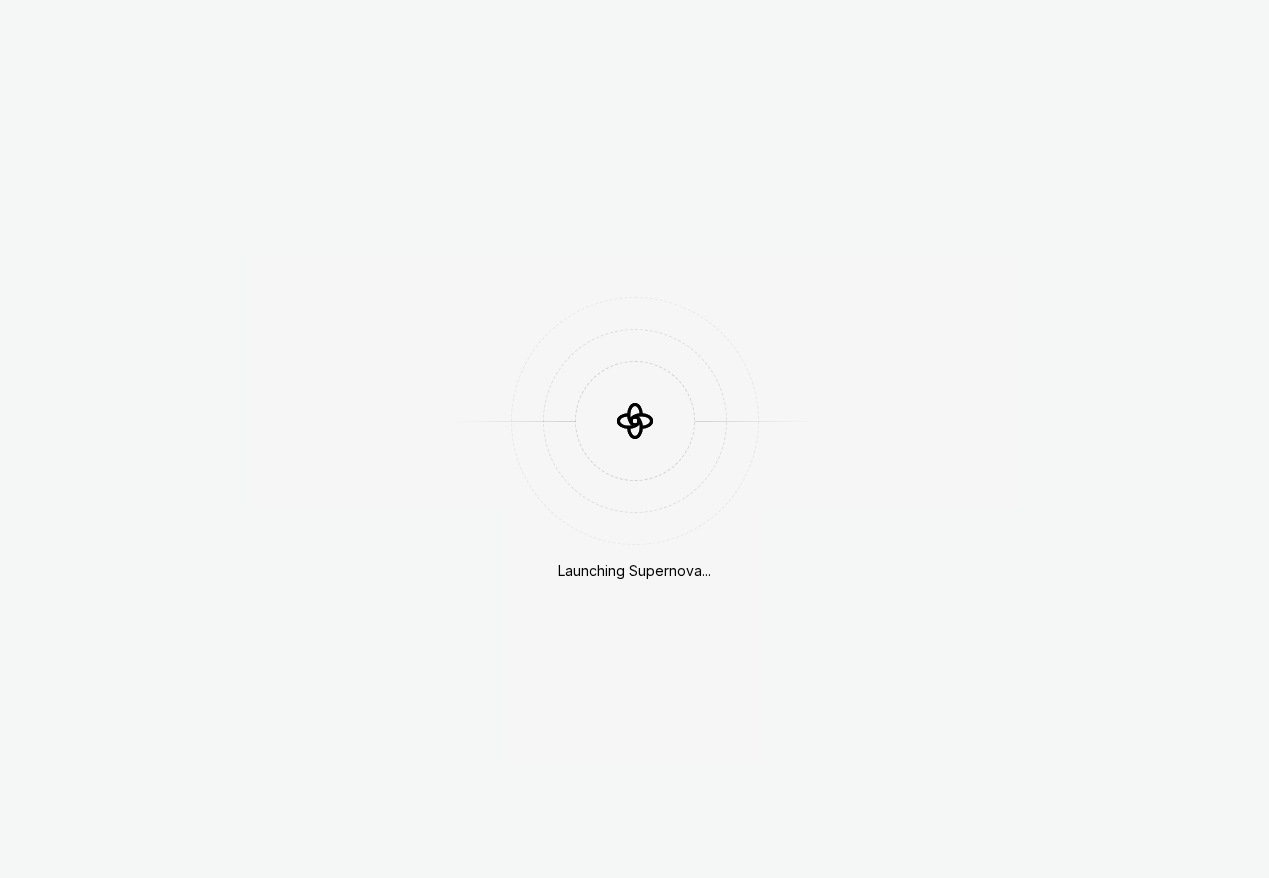 scroll, scrollTop: 0, scrollLeft: 0, axis: both 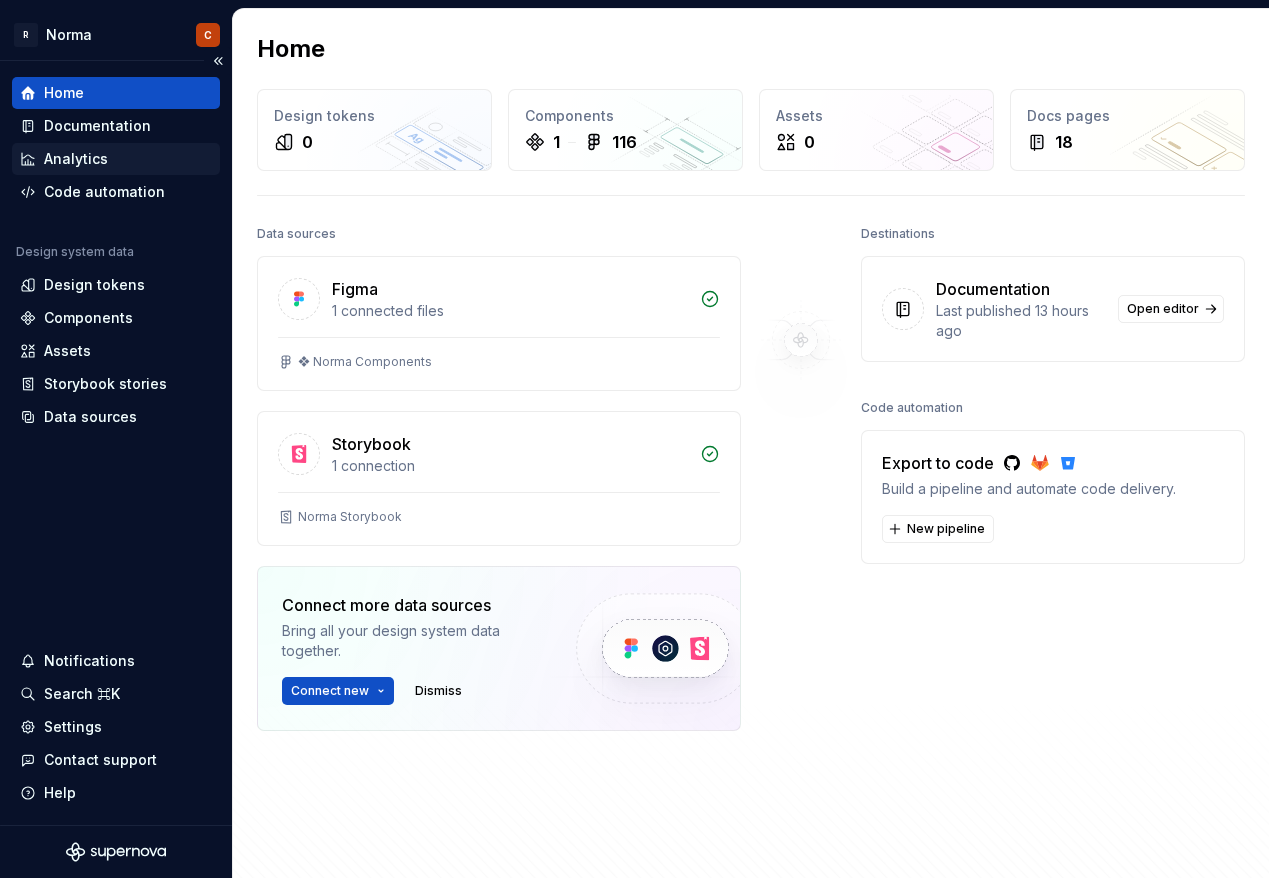 click on "Analytics" at bounding box center [116, 159] 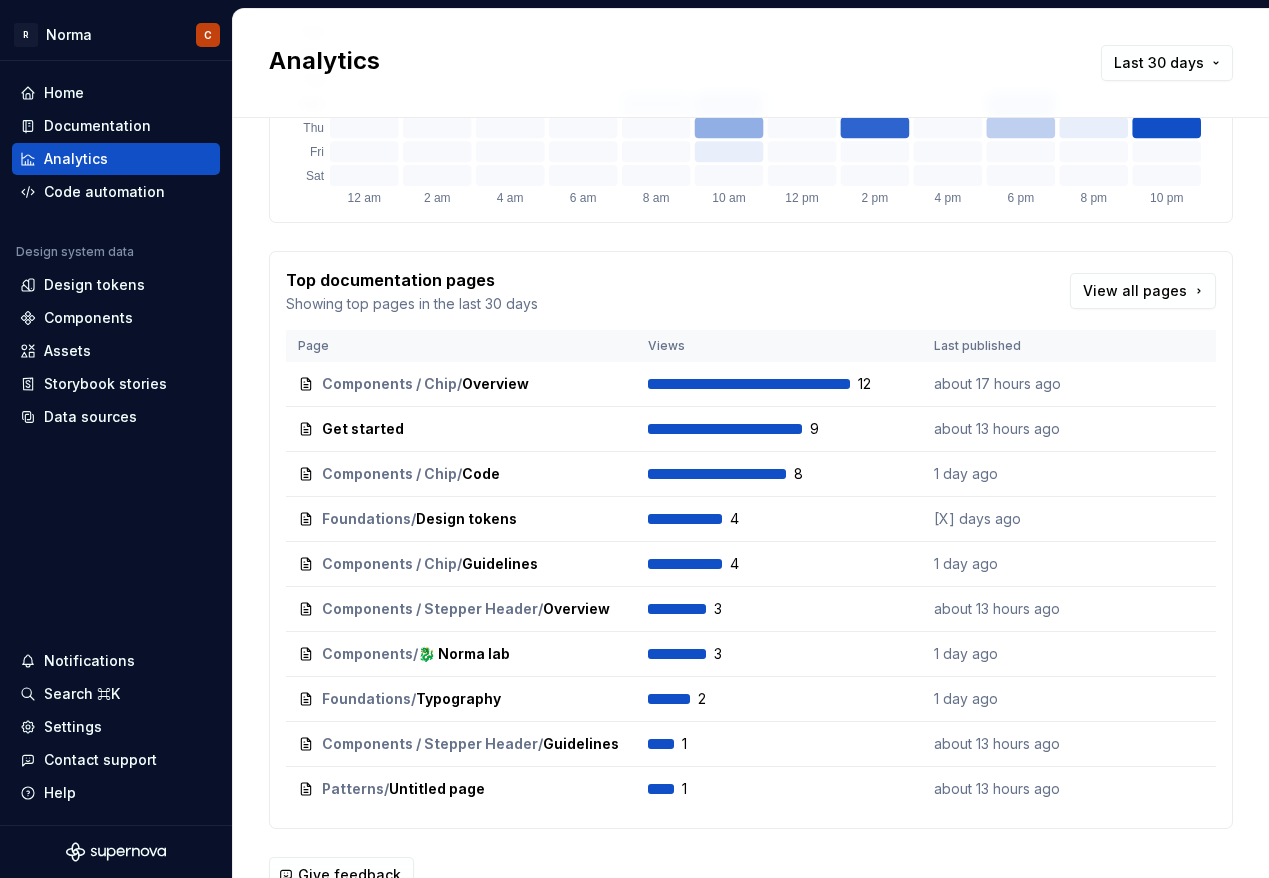 scroll, scrollTop: 749, scrollLeft: 0, axis: vertical 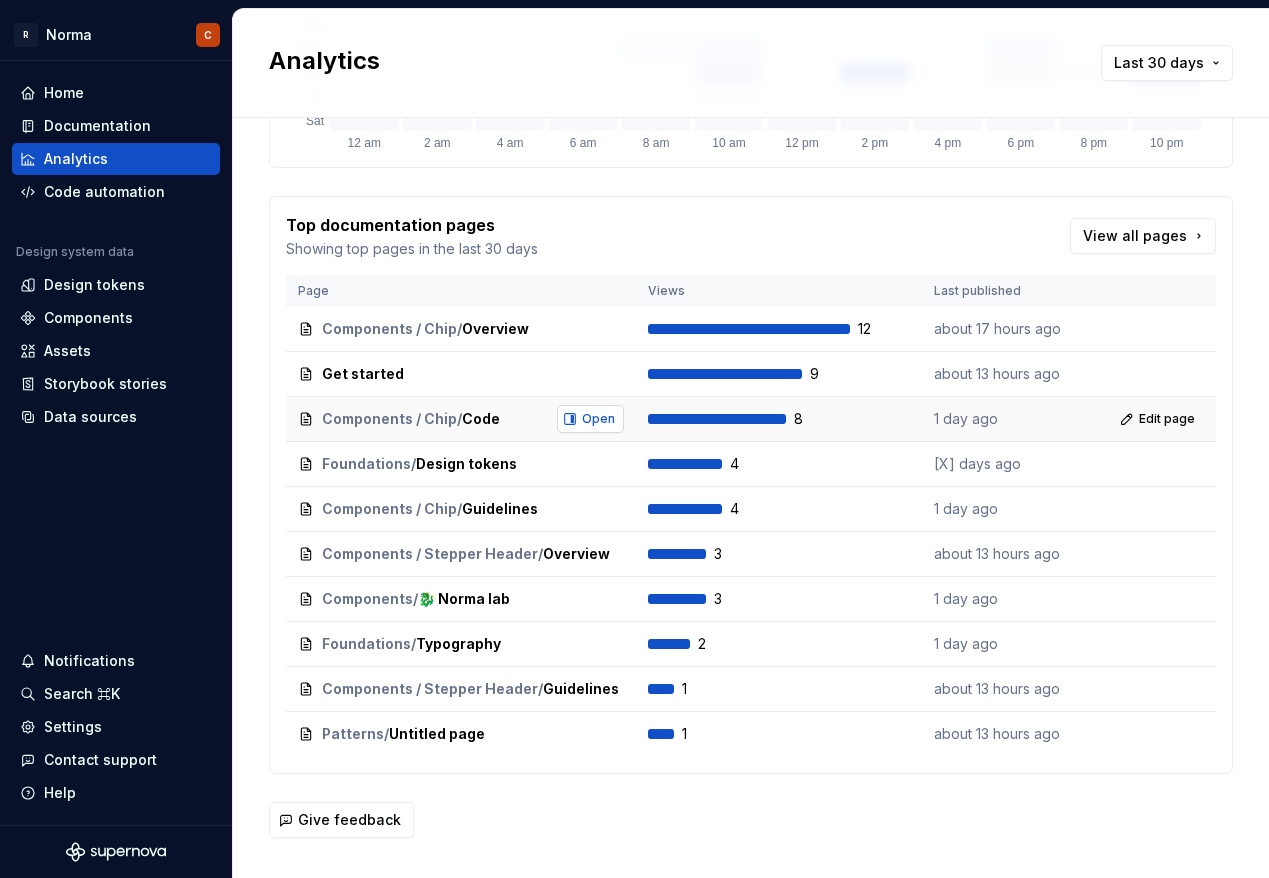 click on "Open" at bounding box center (590, 419) 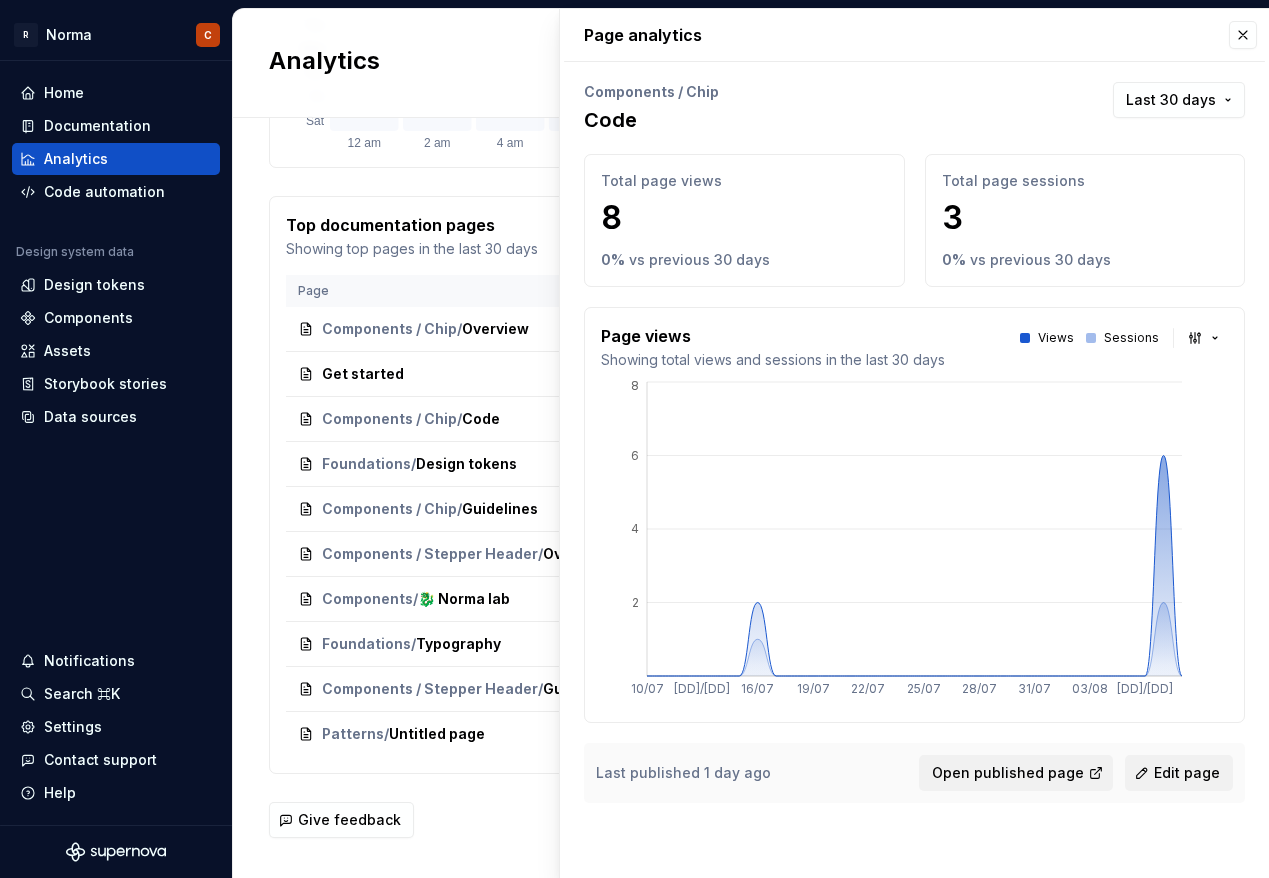 click on "Page analytics" at bounding box center (914, 35) 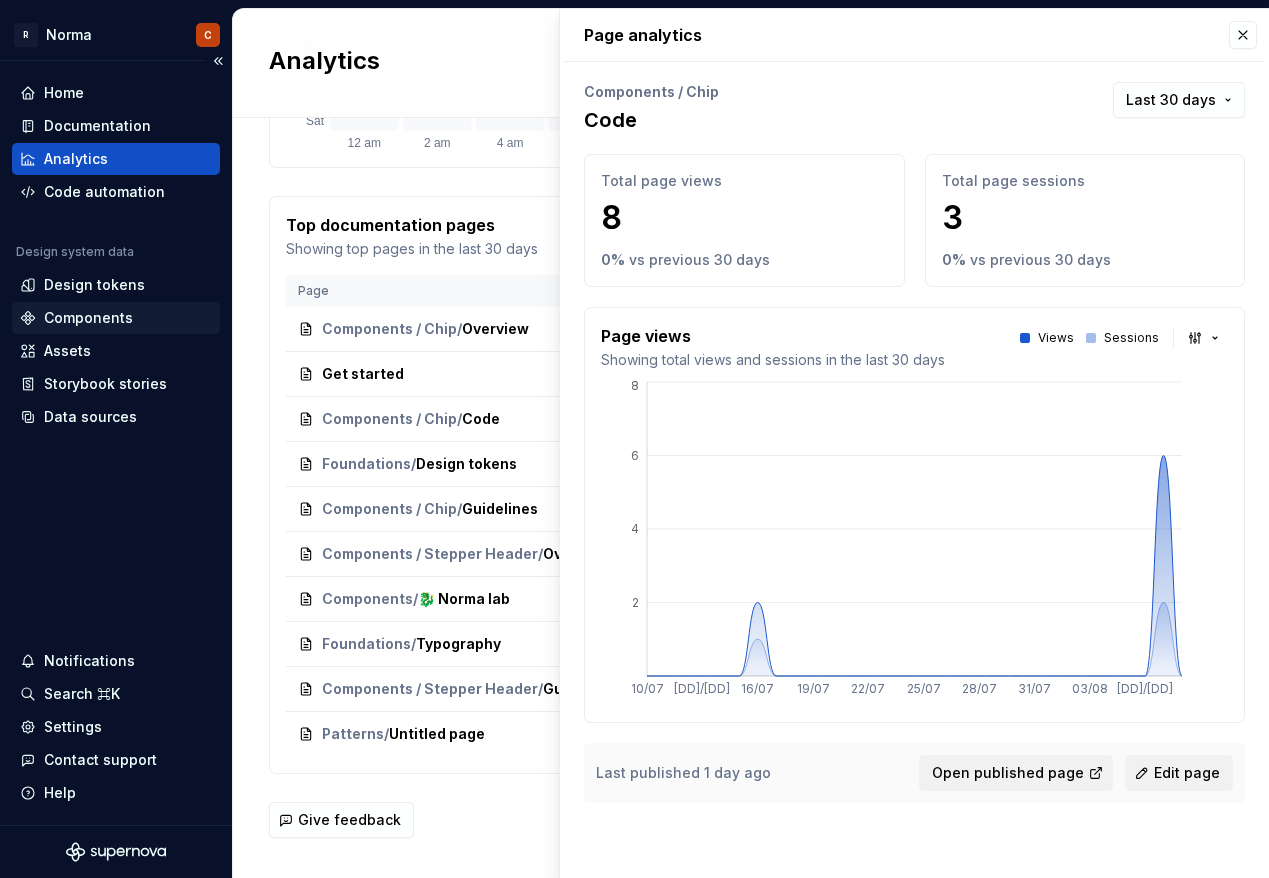 click on "Components" at bounding box center [88, 318] 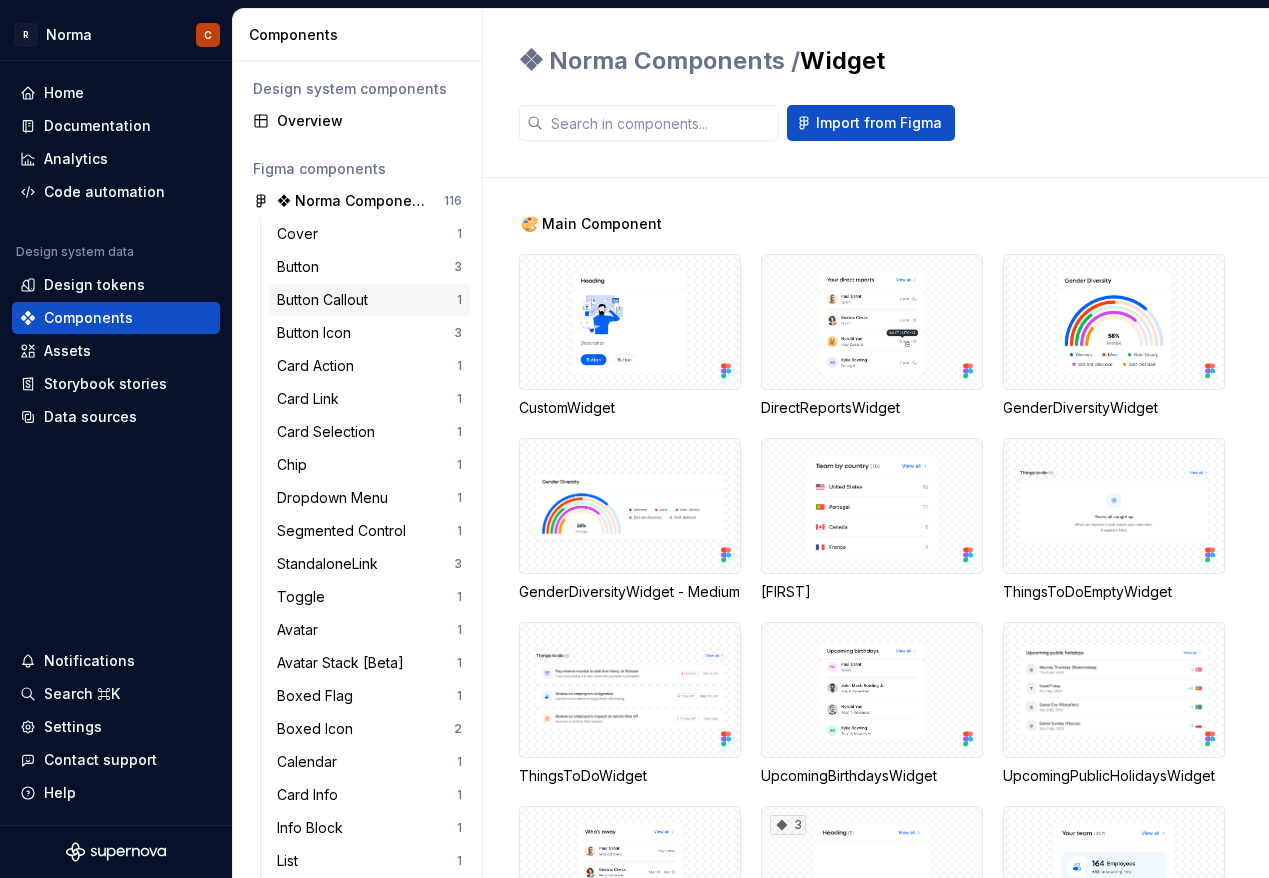 click on "Button Callout" at bounding box center (326, 300) 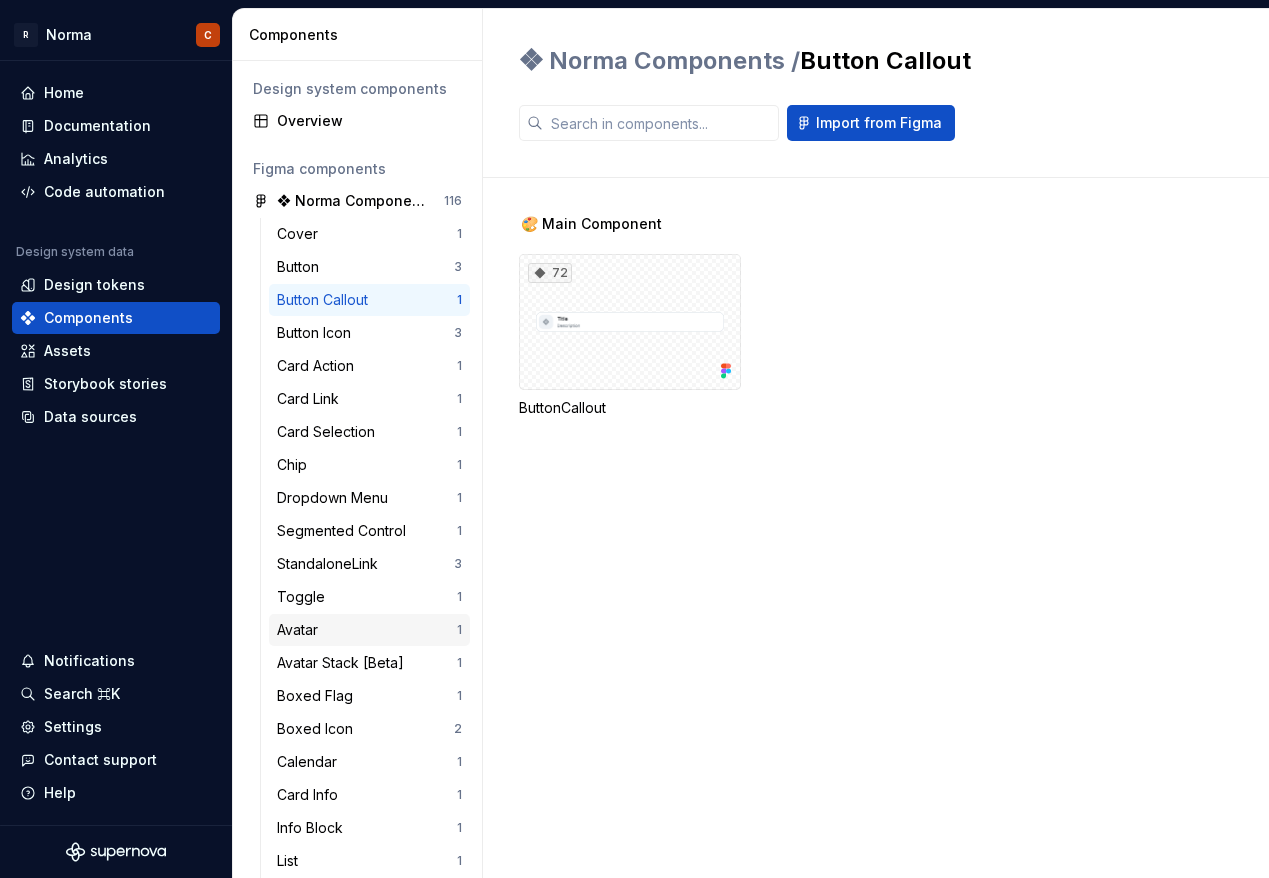 click on "Avatar" at bounding box center (367, 630) 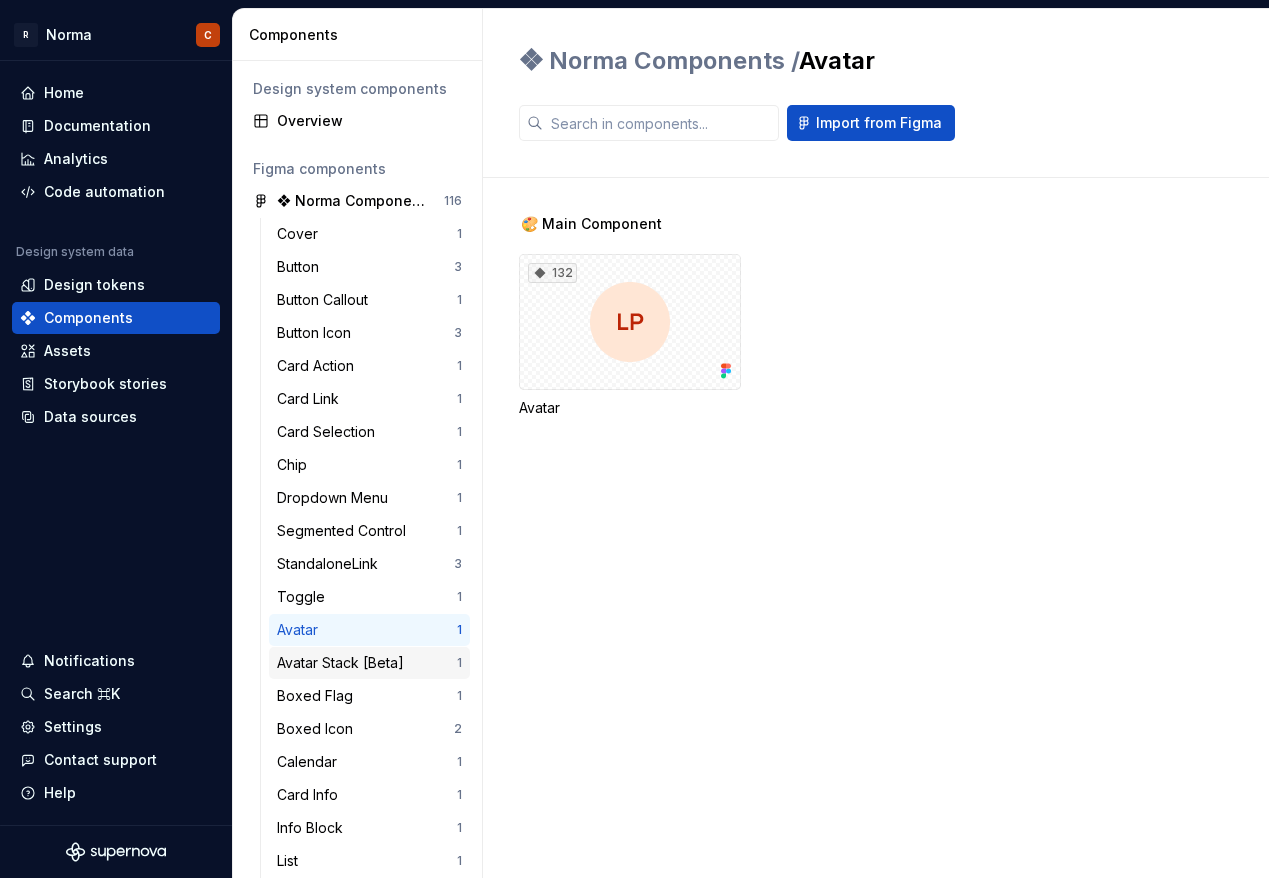 click on "Avatar Stack [Beta]" at bounding box center (344, 663) 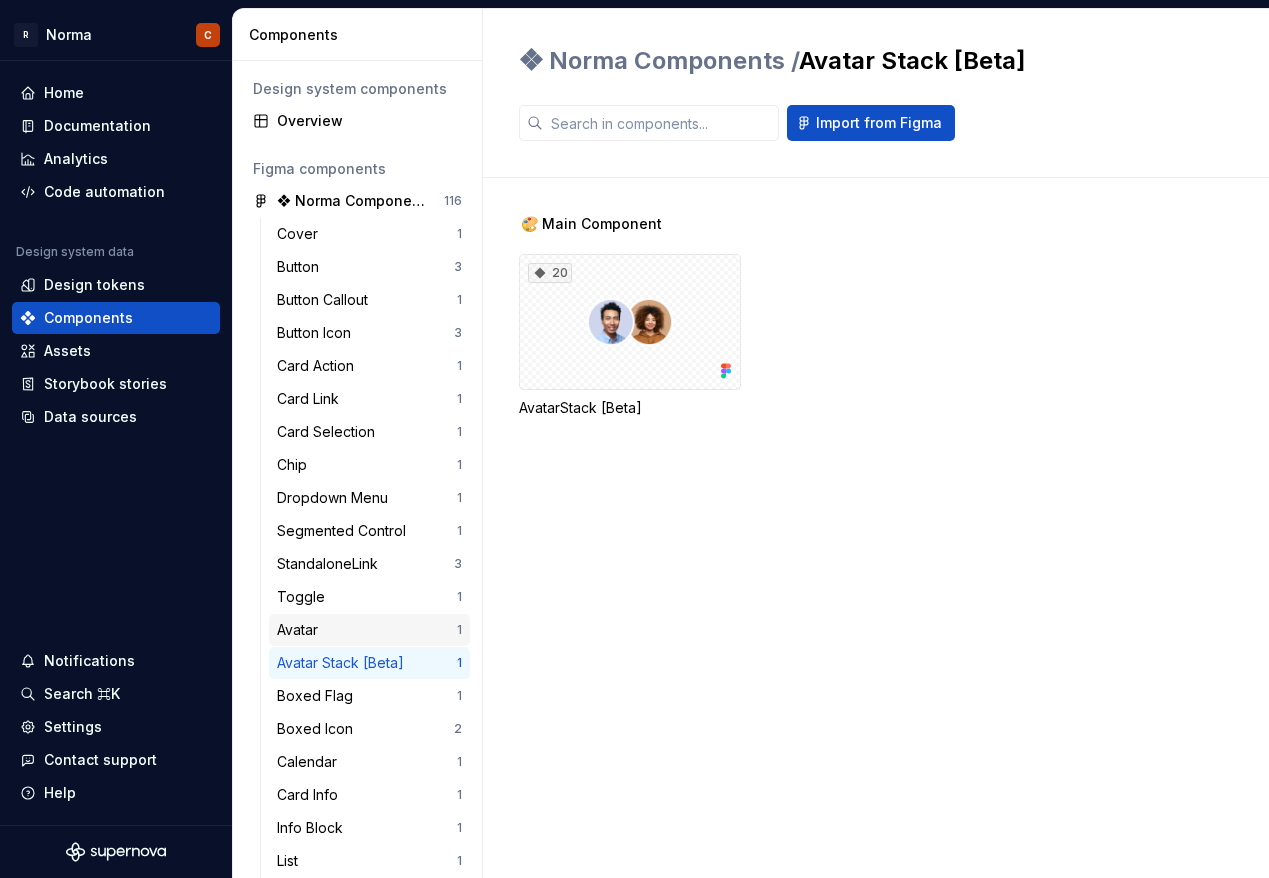 click on "Avatar" at bounding box center [367, 630] 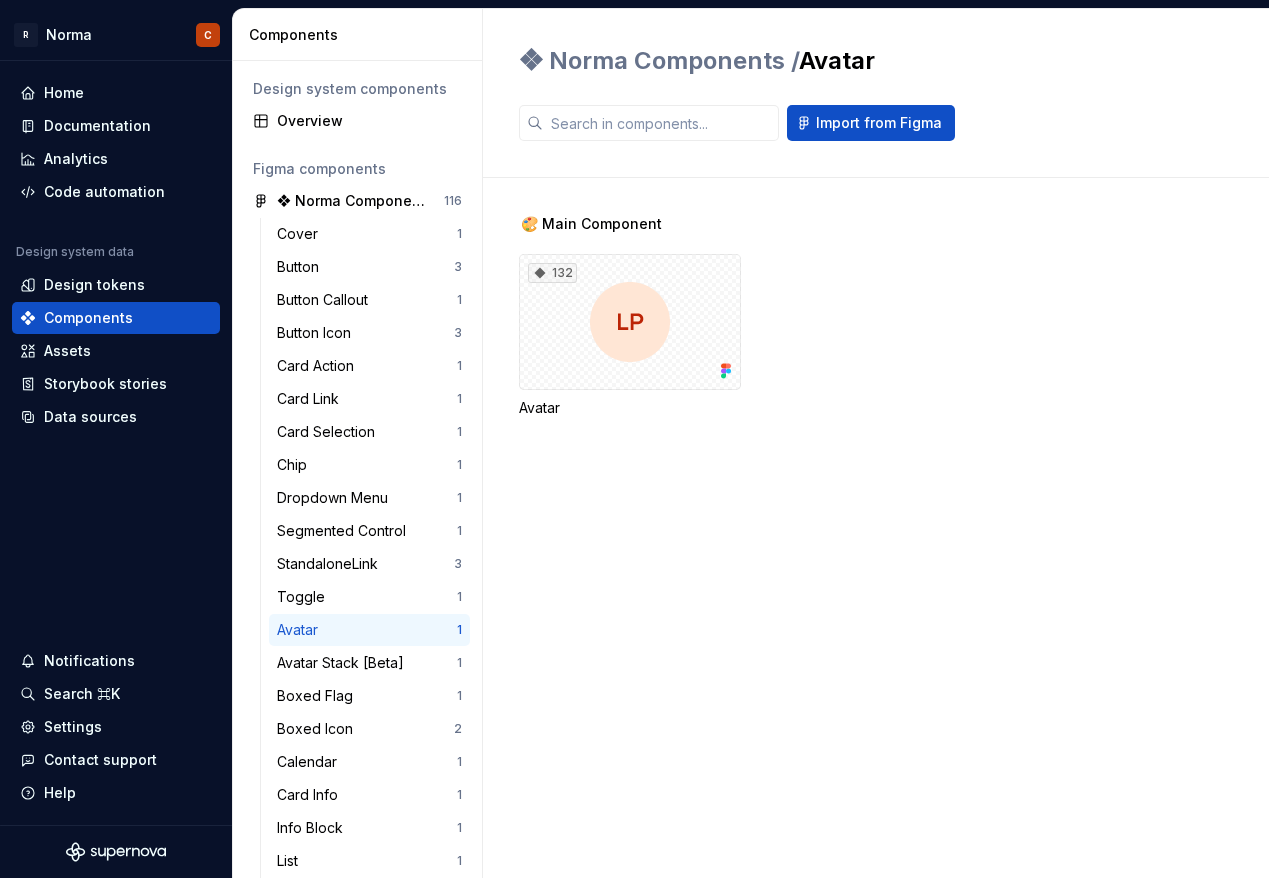 click on "132 Avatar" at bounding box center [630, 336] 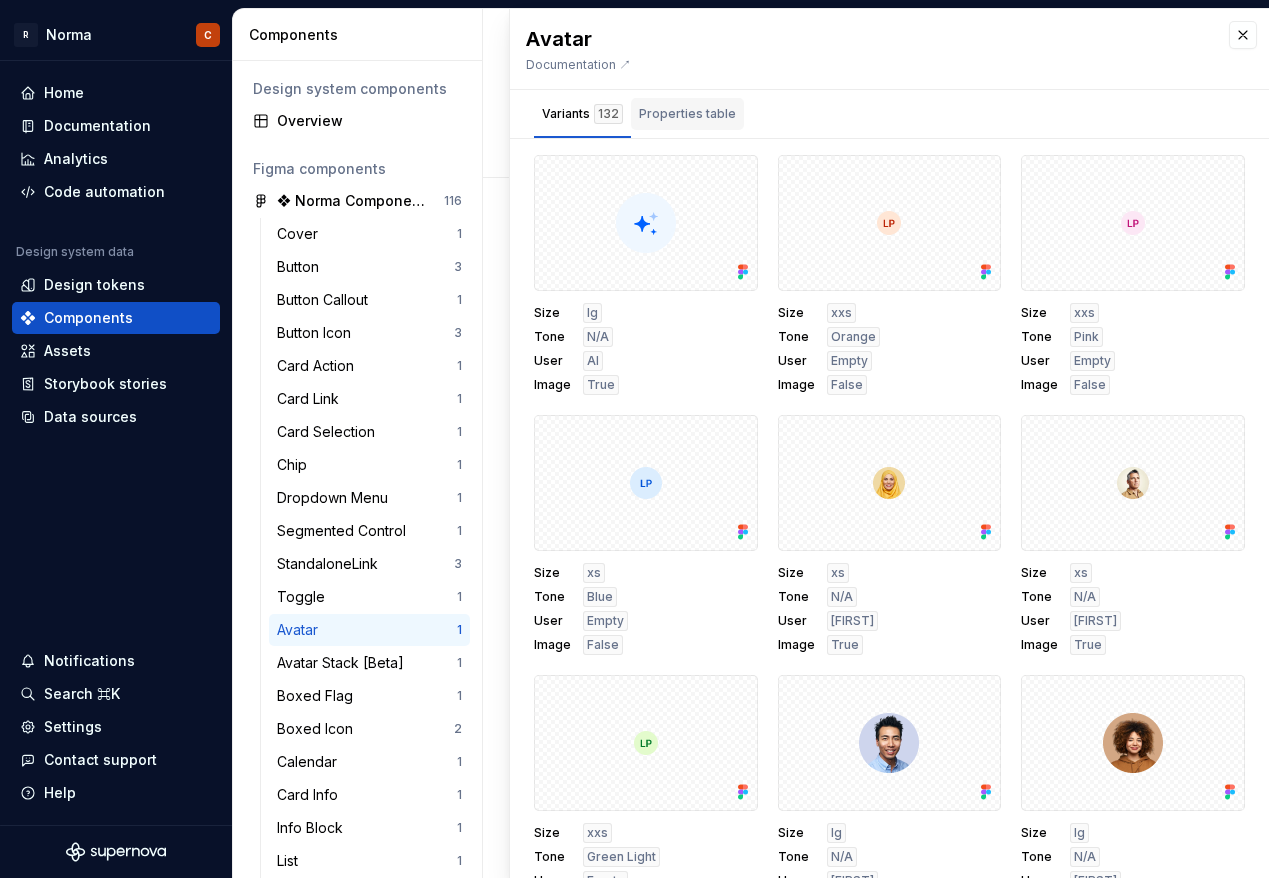 click on "Properties table" at bounding box center (687, 114) 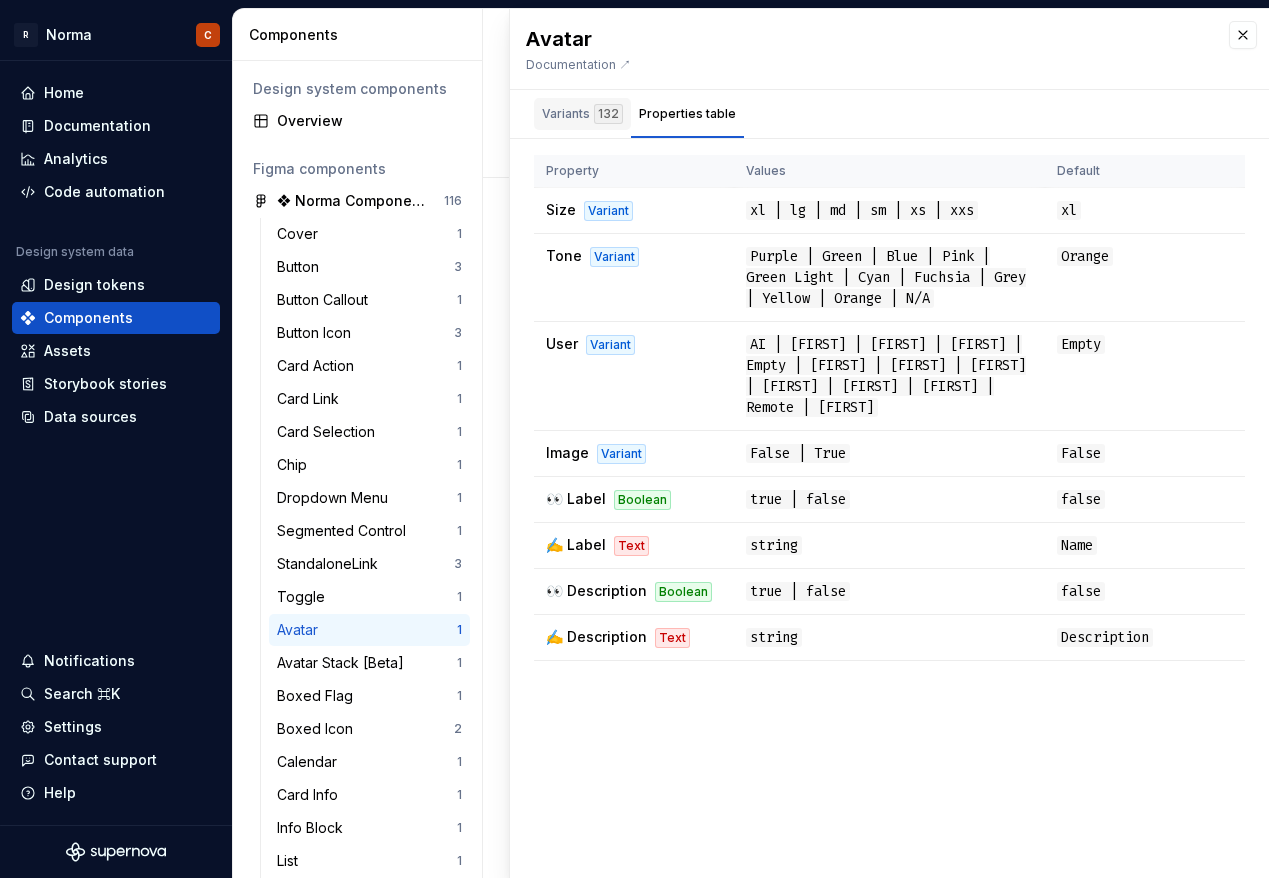 click on "Variants 132" at bounding box center (582, 114) 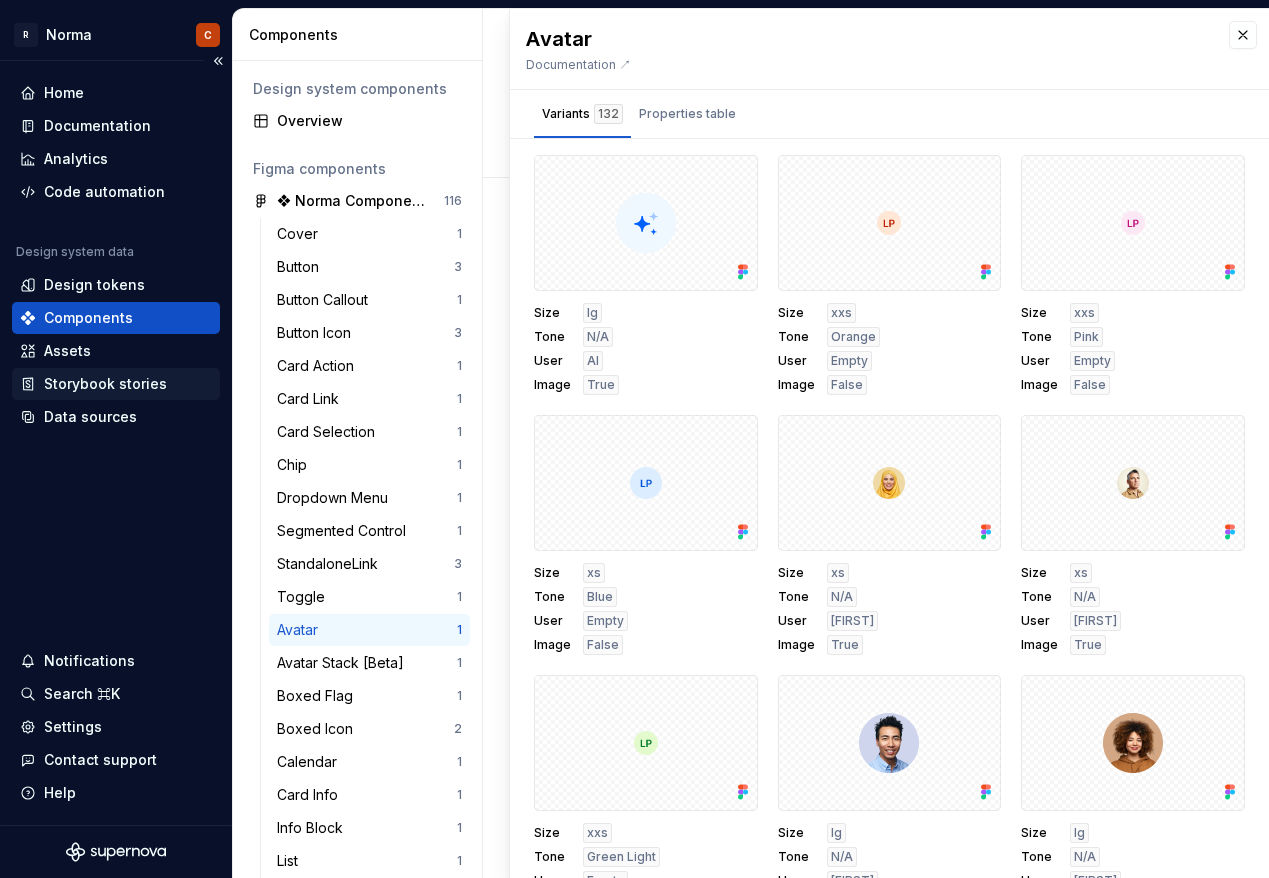 click on "Storybook stories" at bounding box center (105, 384) 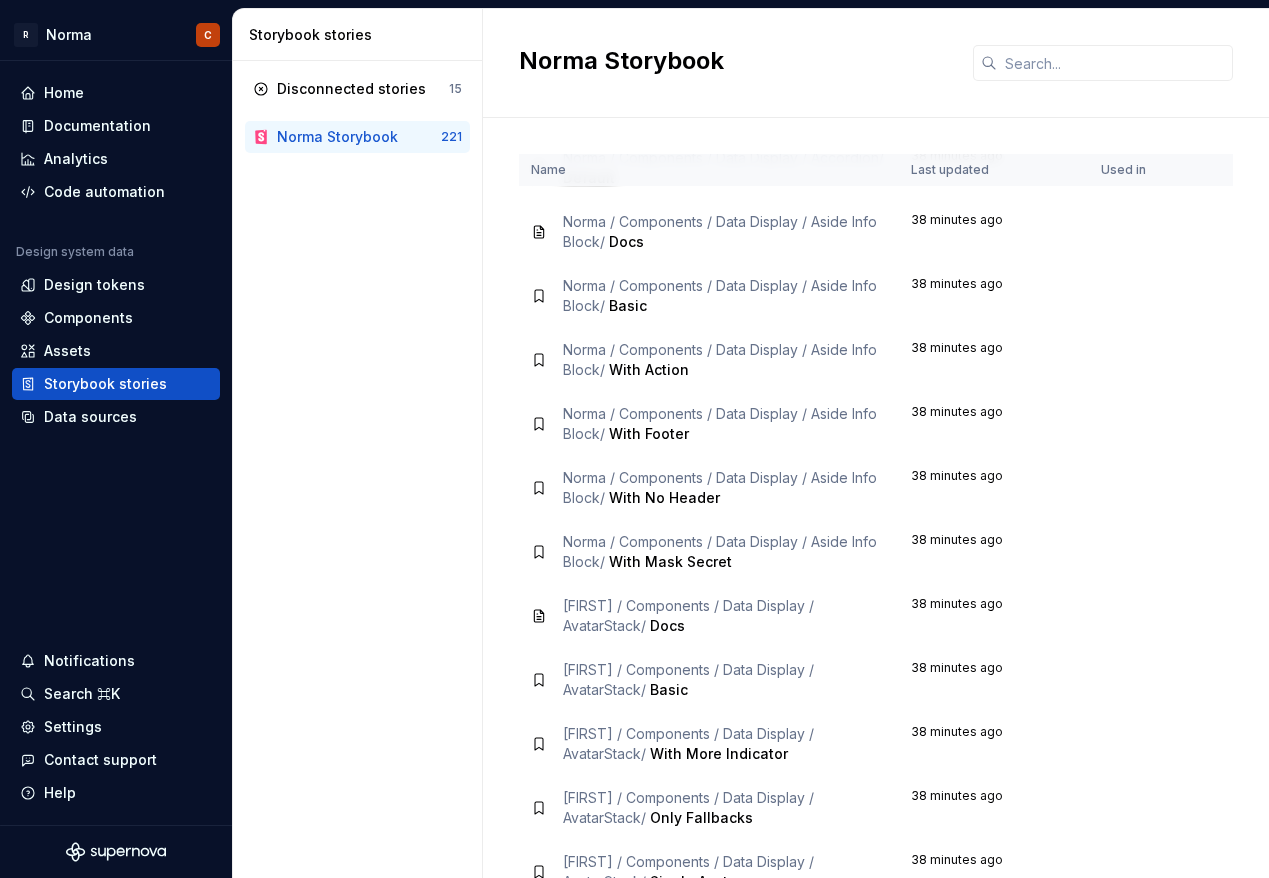 scroll, scrollTop: 0, scrollLeft: 0, axis: both 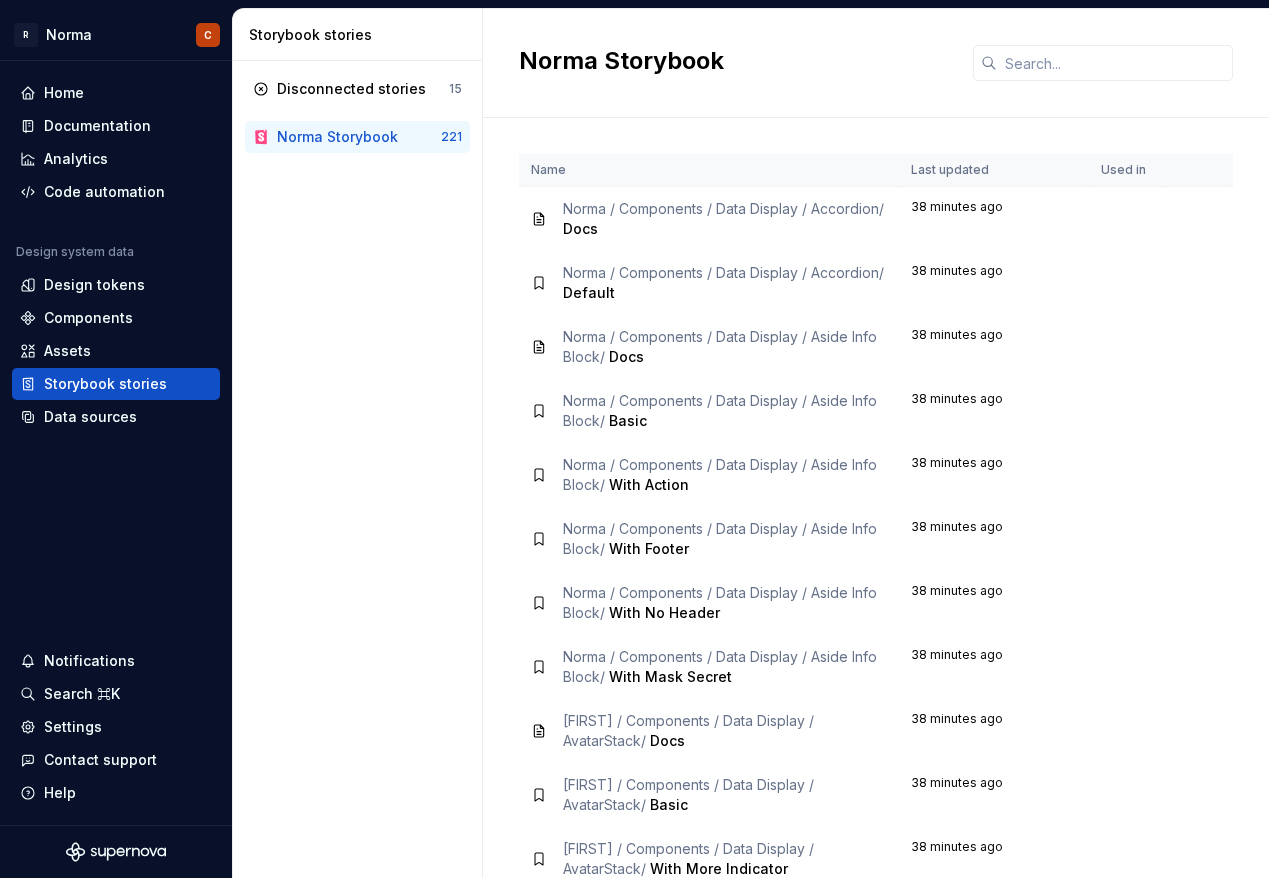 click on "With Action" at bounding box center (649, 484) 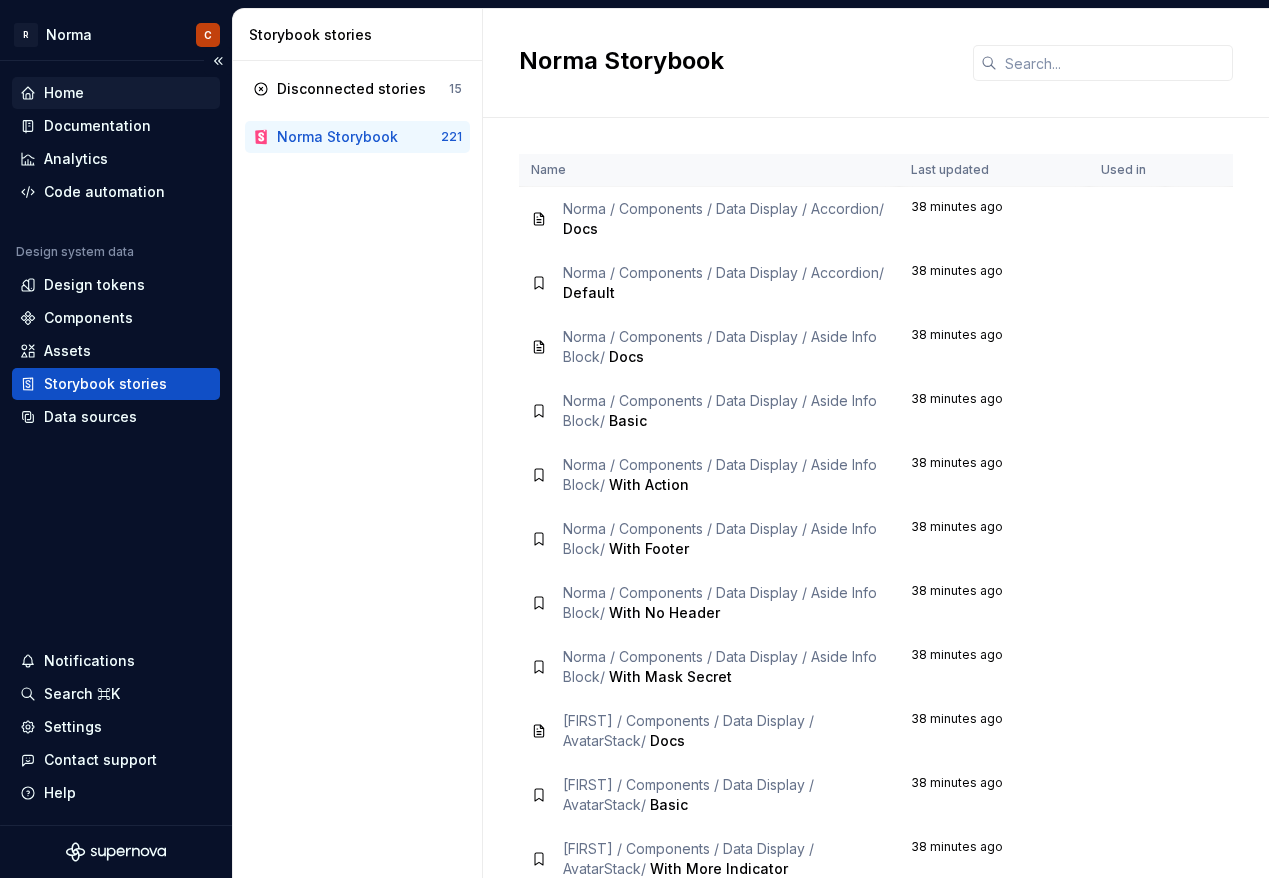 click on "Home" at bounding box center (116, 93) 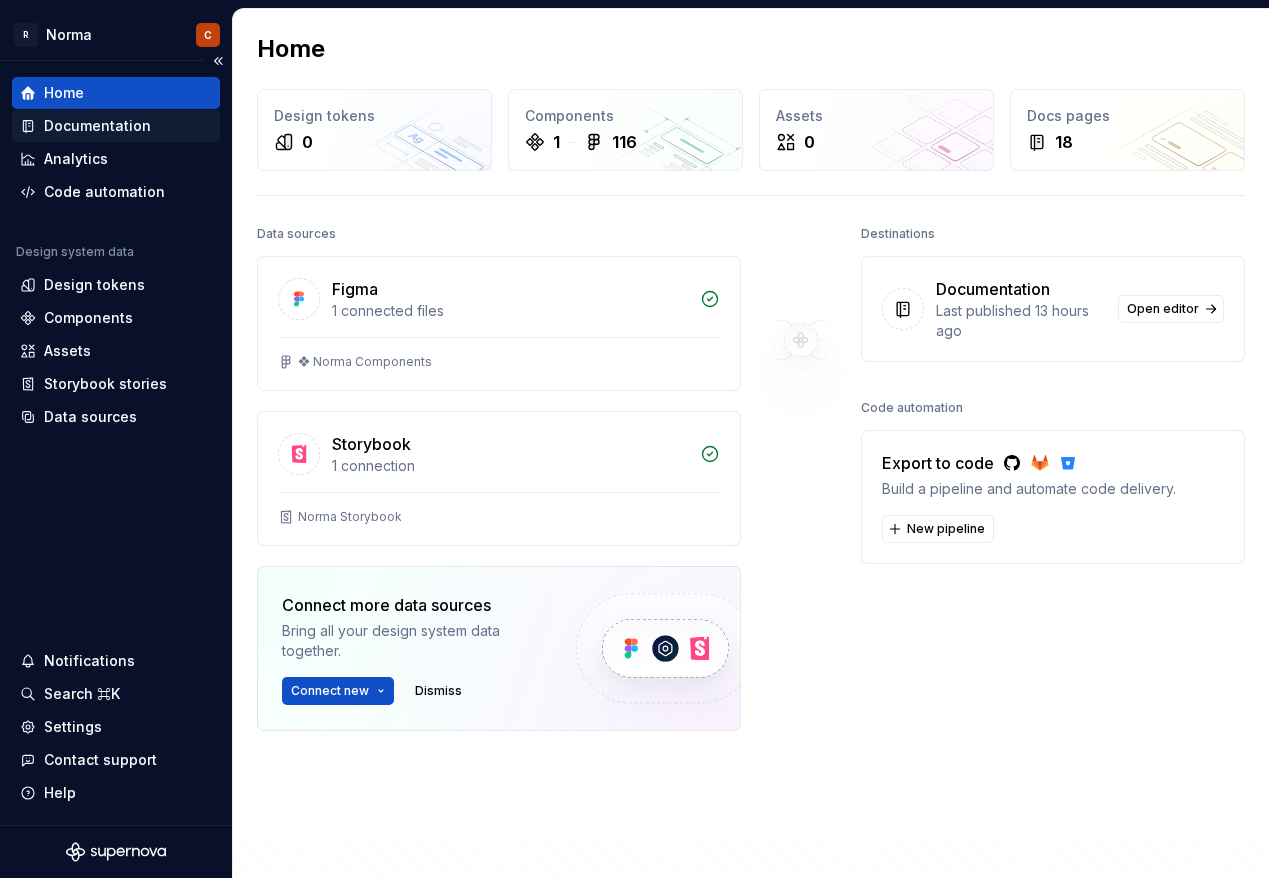 click on "Documentation" at bounding box center (97, 126) 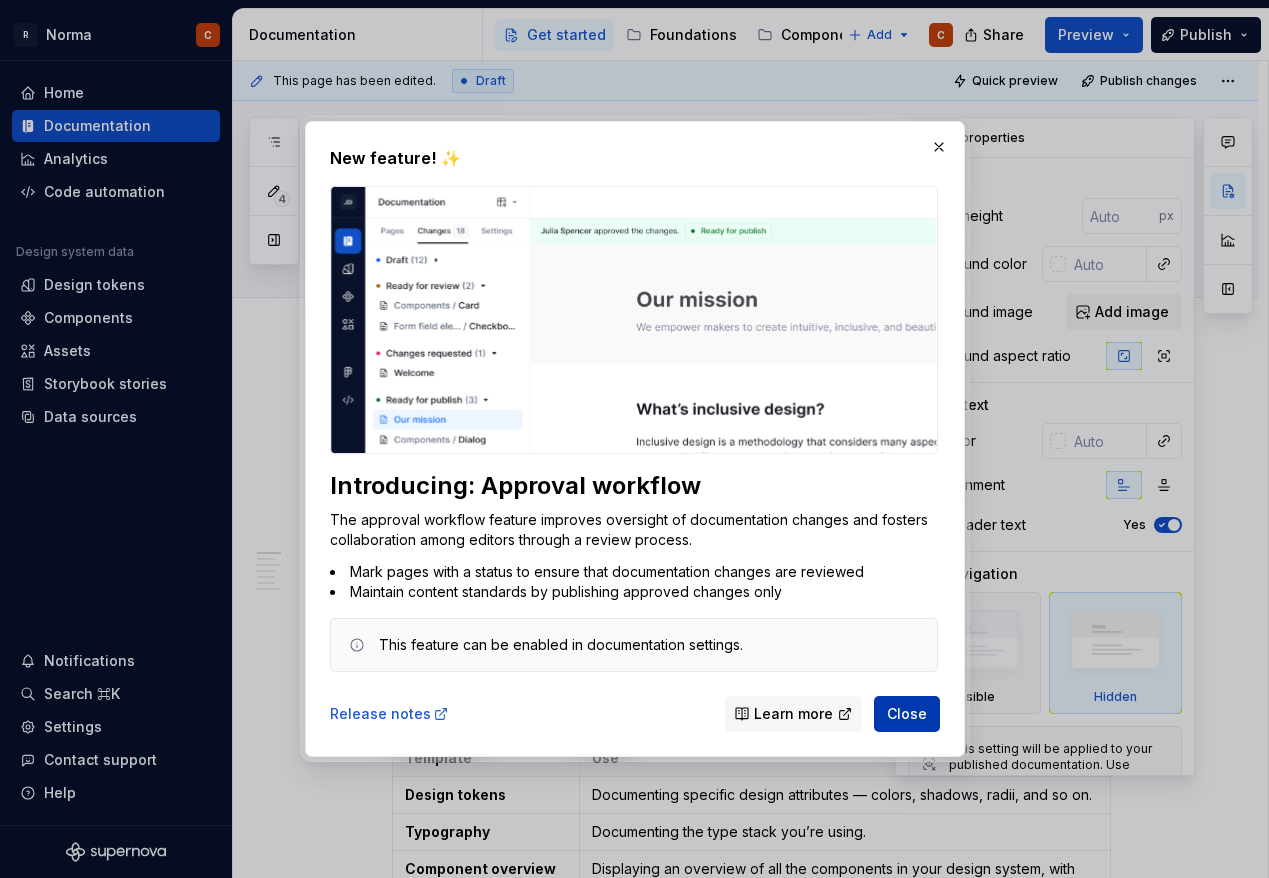 click on "Close" at bounding box center (907, 714) 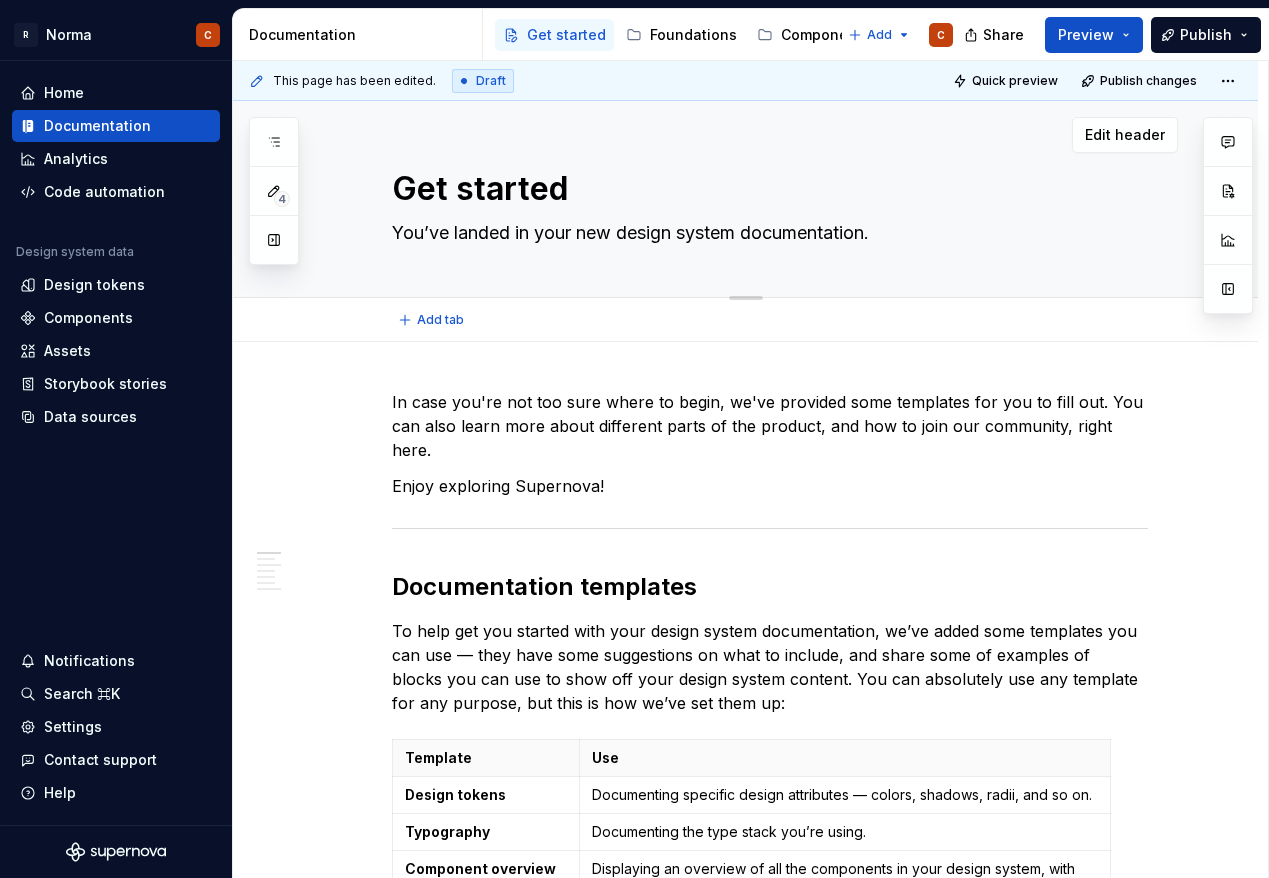 click on "Get started You’ve landed in your new design system documentation. Edit header" at bounding box center [745, 199] 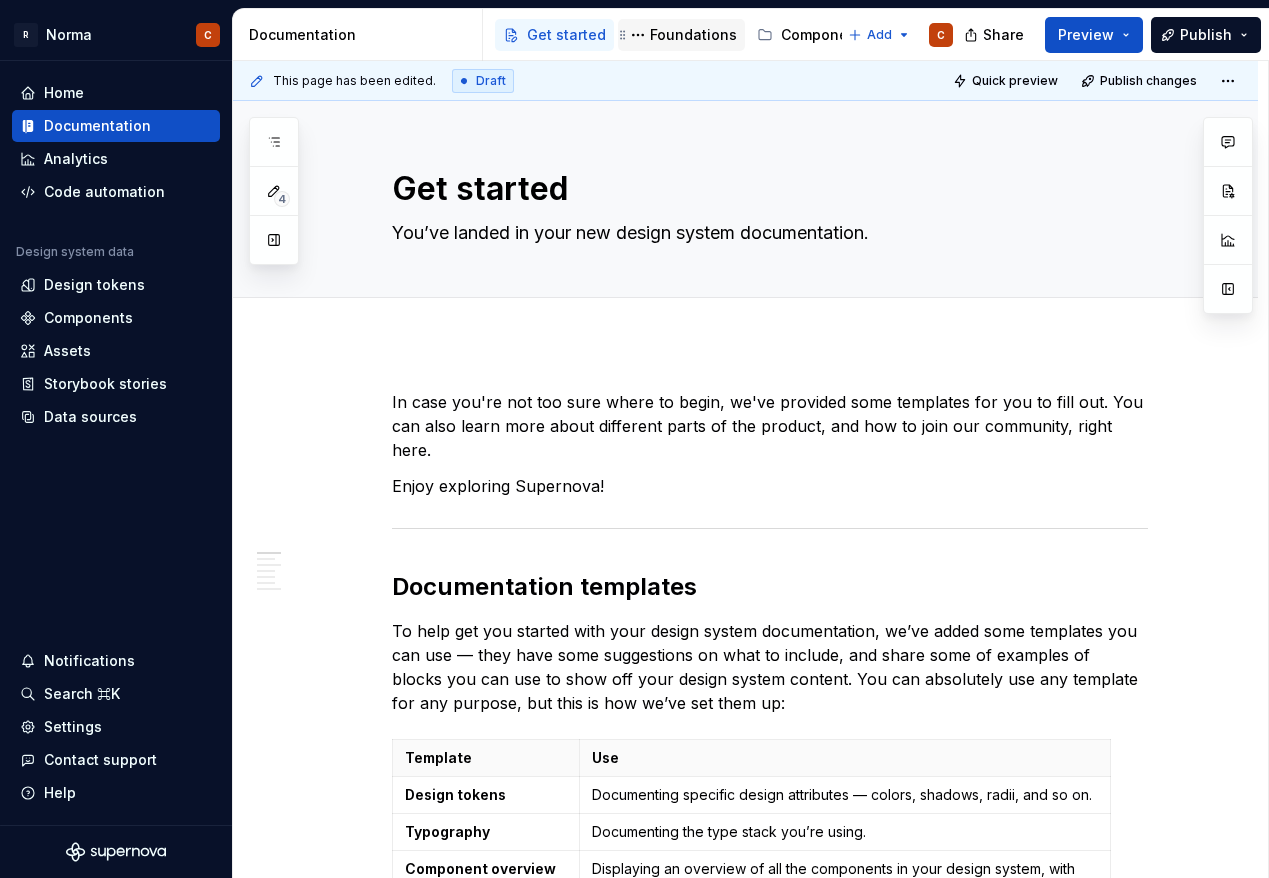 click on "Foundations" at bounding box center [693, 35] 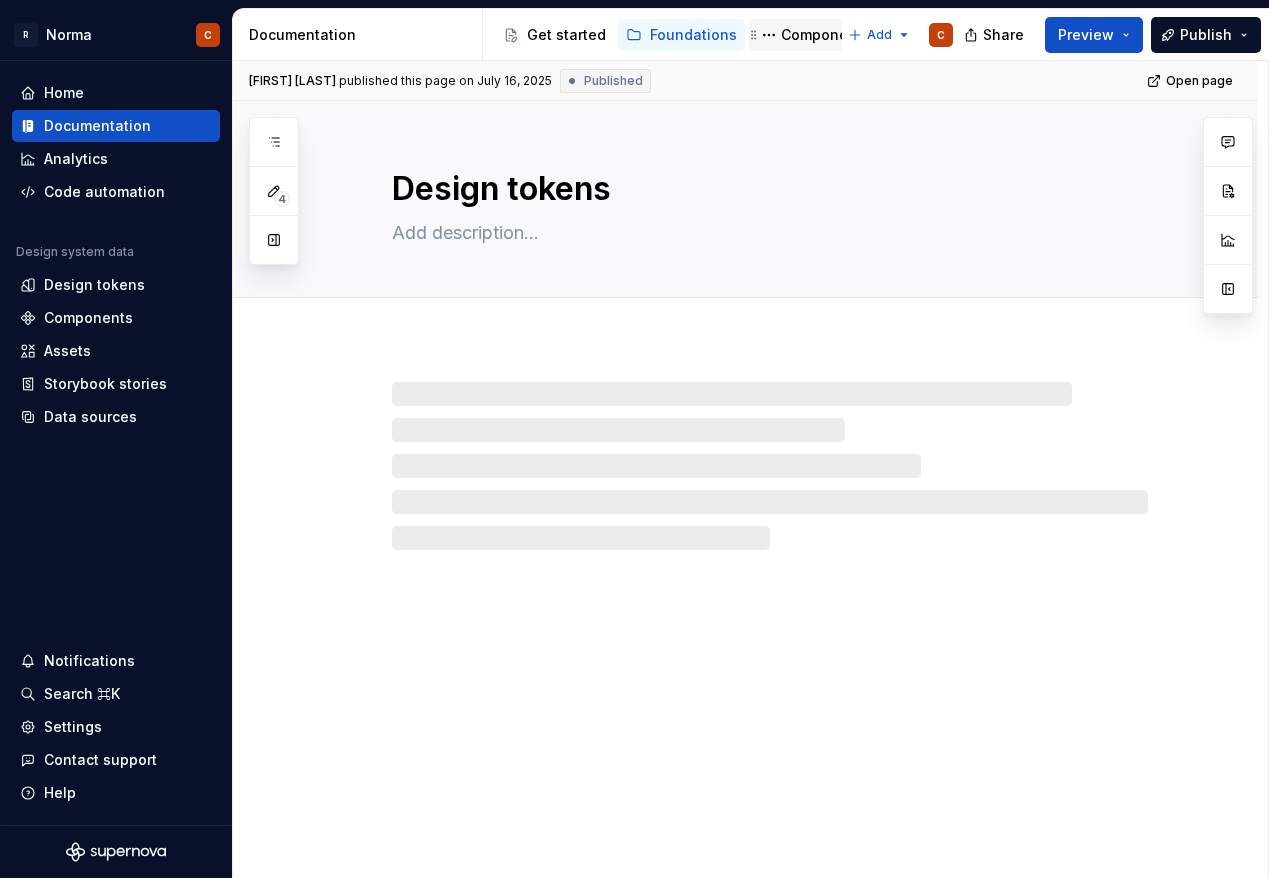 click on "Components" at bounding box center (825, 35) 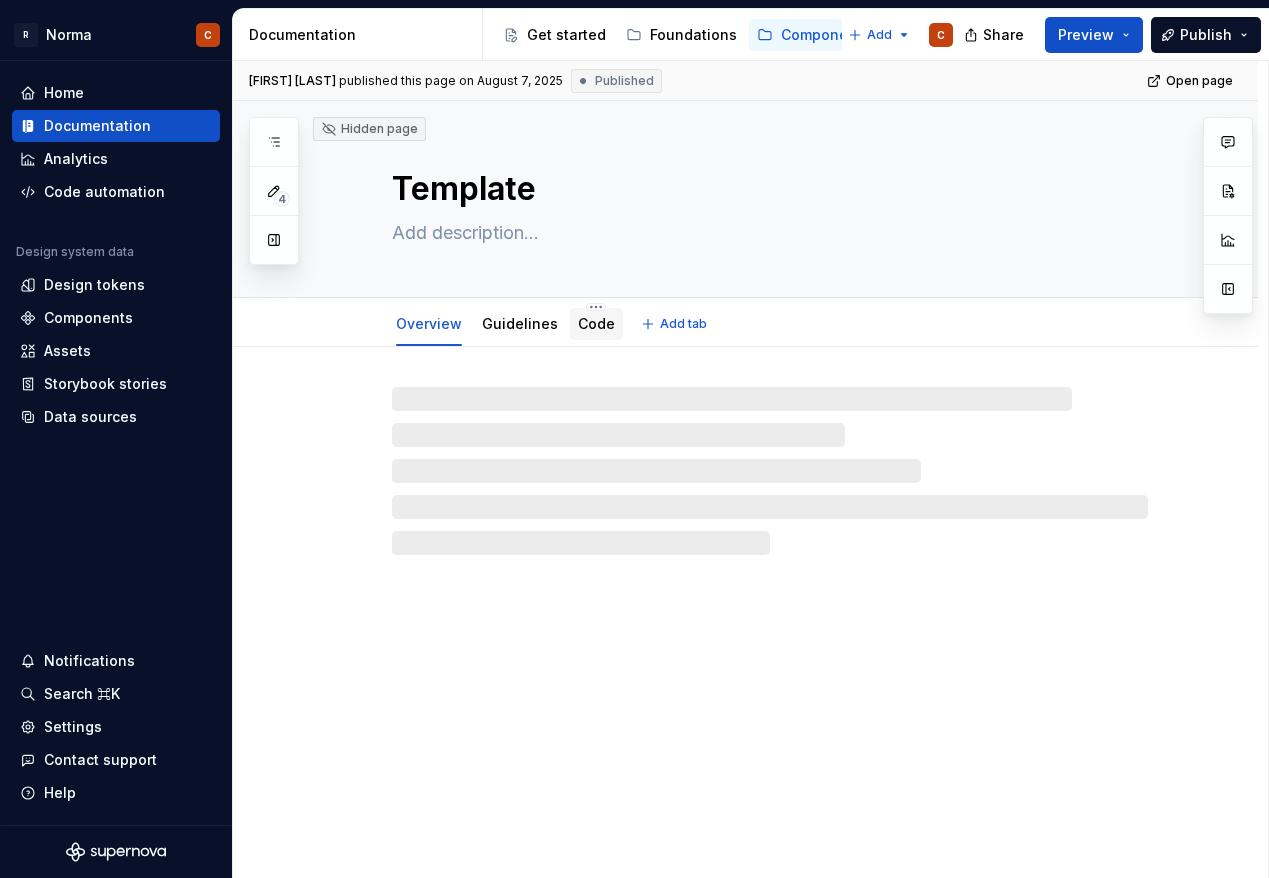 click on "Code" at bounding box center [596, 323] 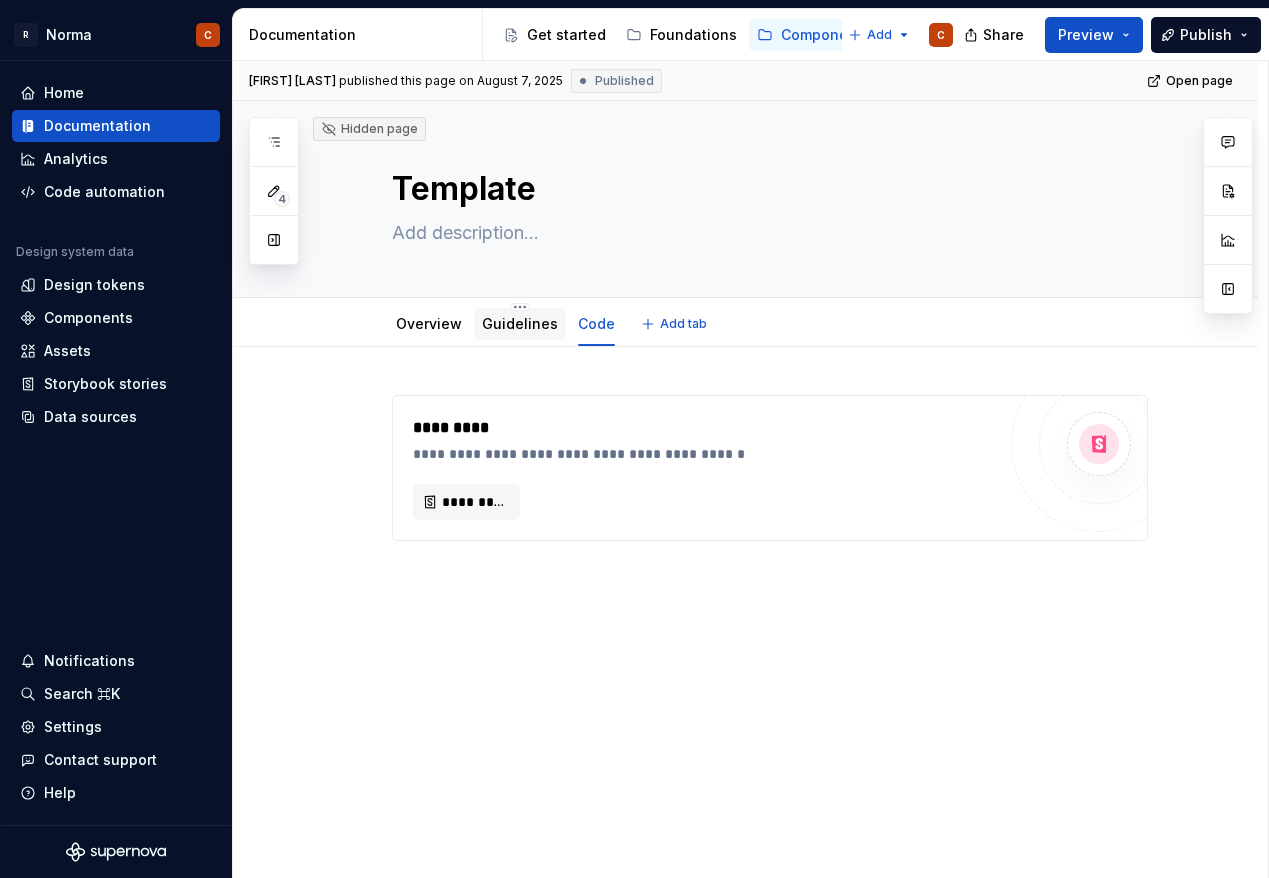 click on "Guidelines" at bounding box center (520, 323) 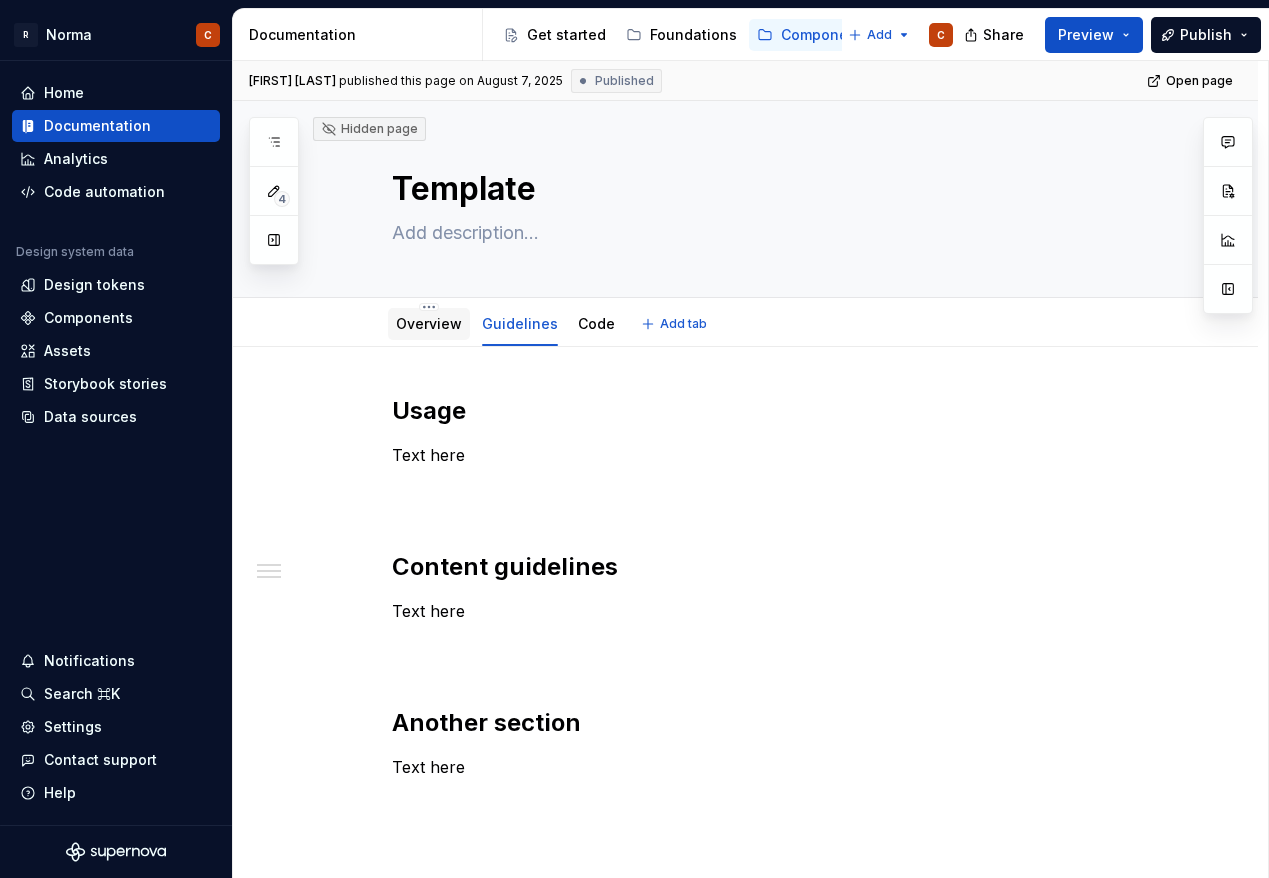 click on "Overview" at bounding box center [429, 324] 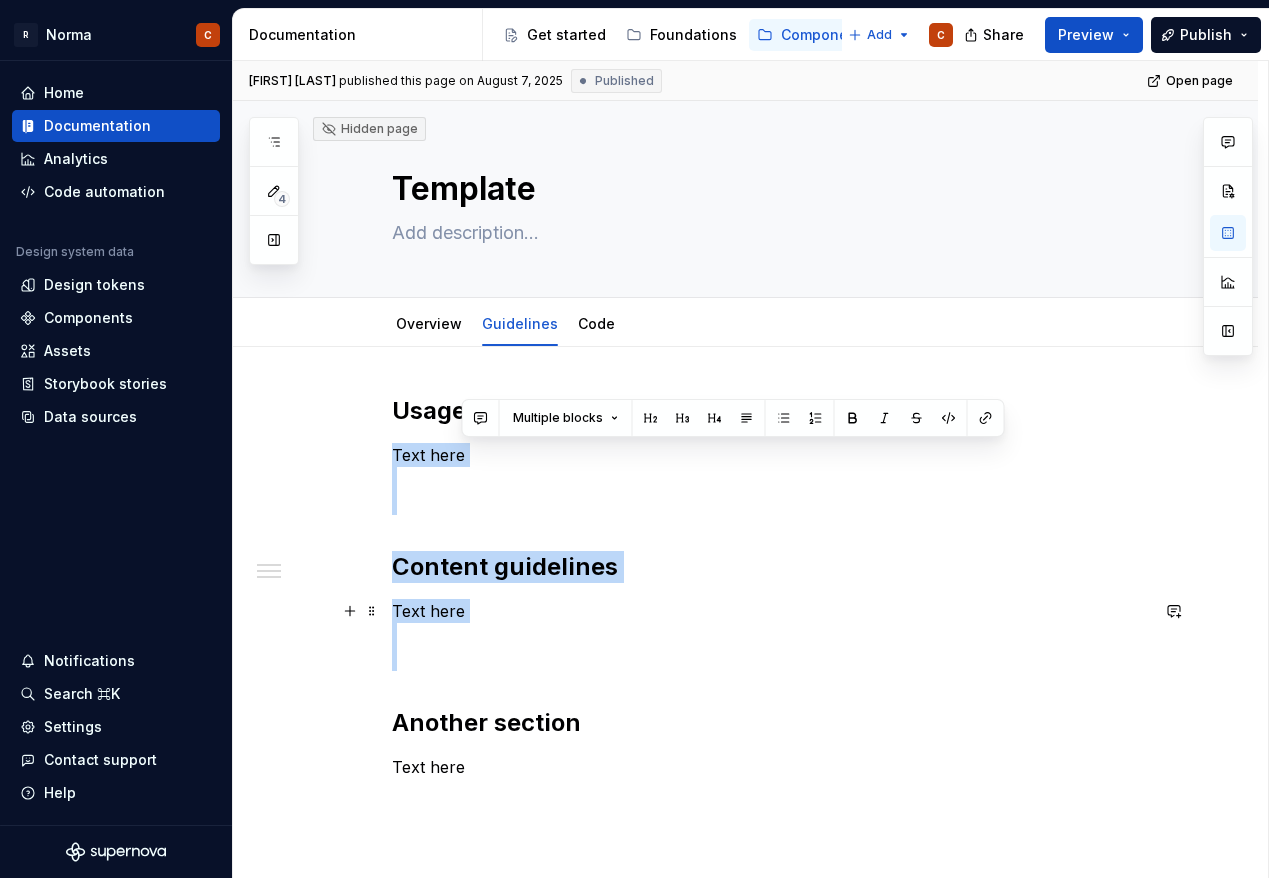 drag, startPoint x: 508, startPoint y: 460, endPoint x: 620, endPoint y: 682, distance: 248.65237 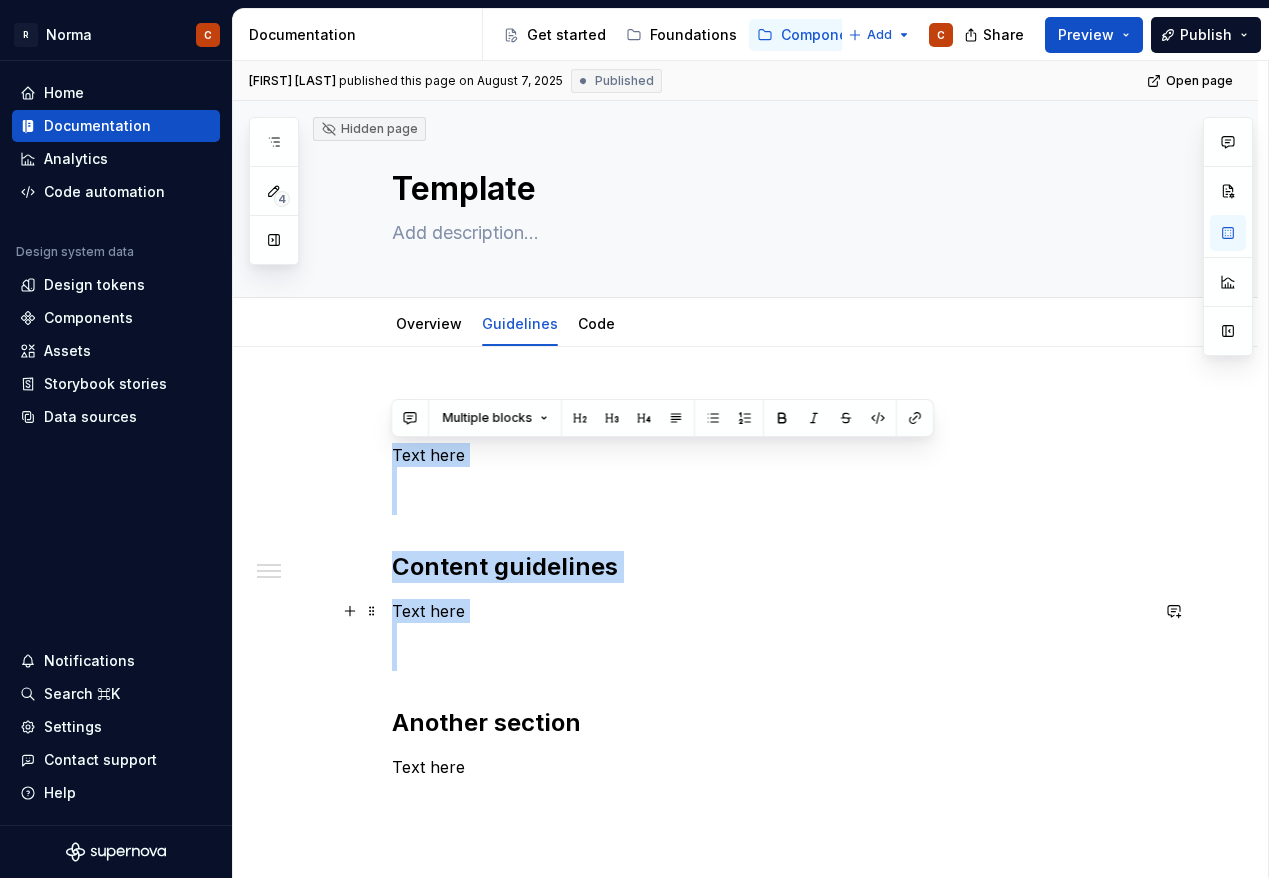 click on "Text here" at bounding box center (770, 635) 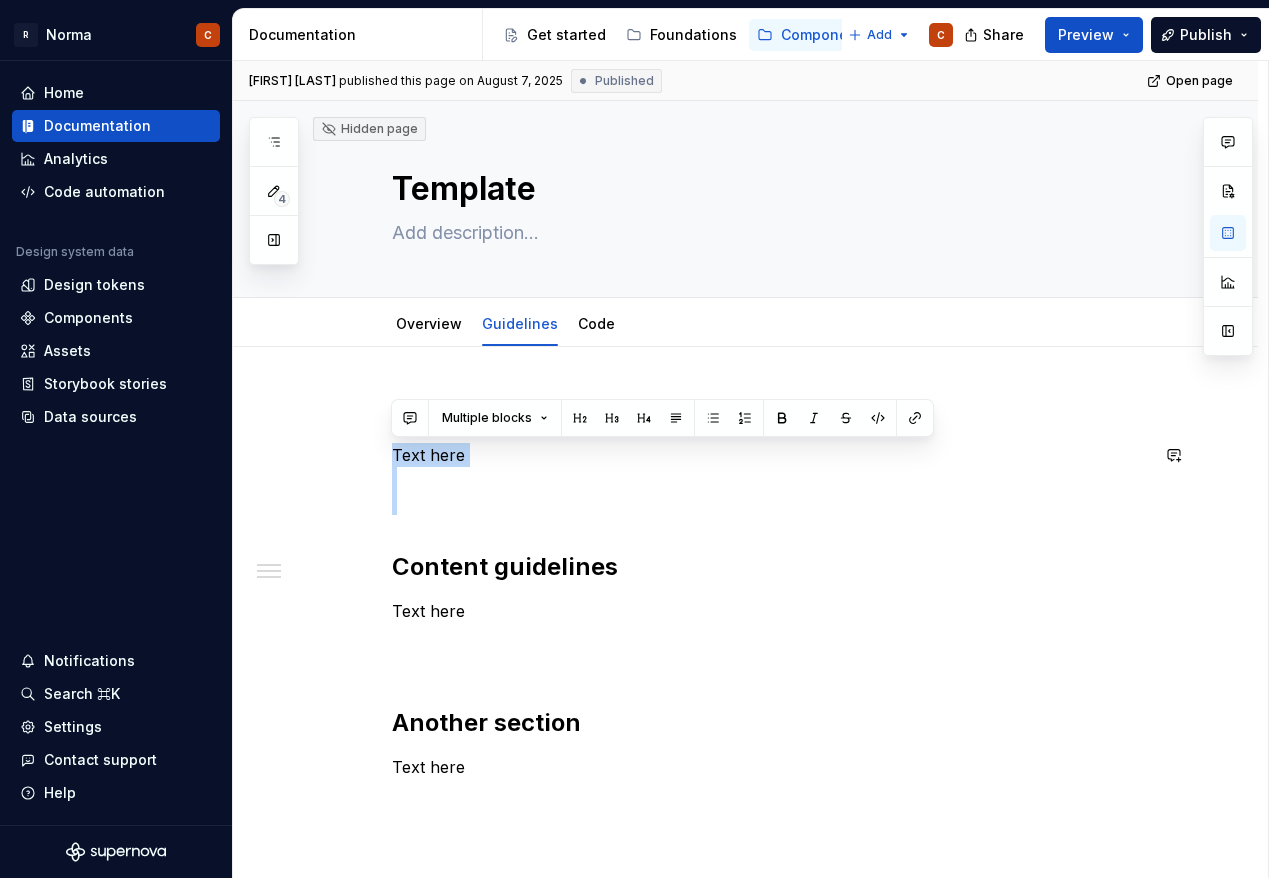 drag, startPoint x: 589, startPoint y: 520, endPoint x: 404, endPoint y: 429, distance: 206.16983 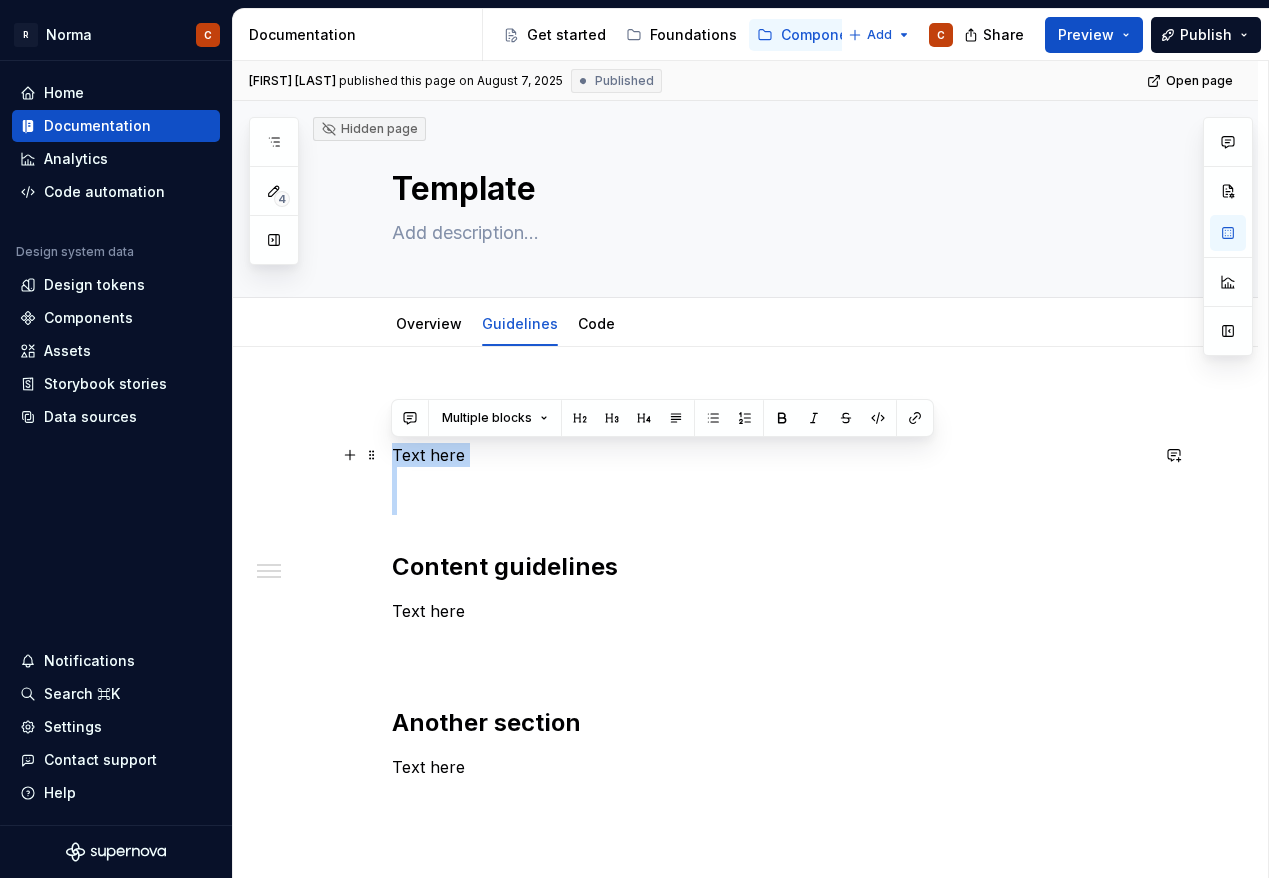 click on "Text here" at bounding box center (770, 479) 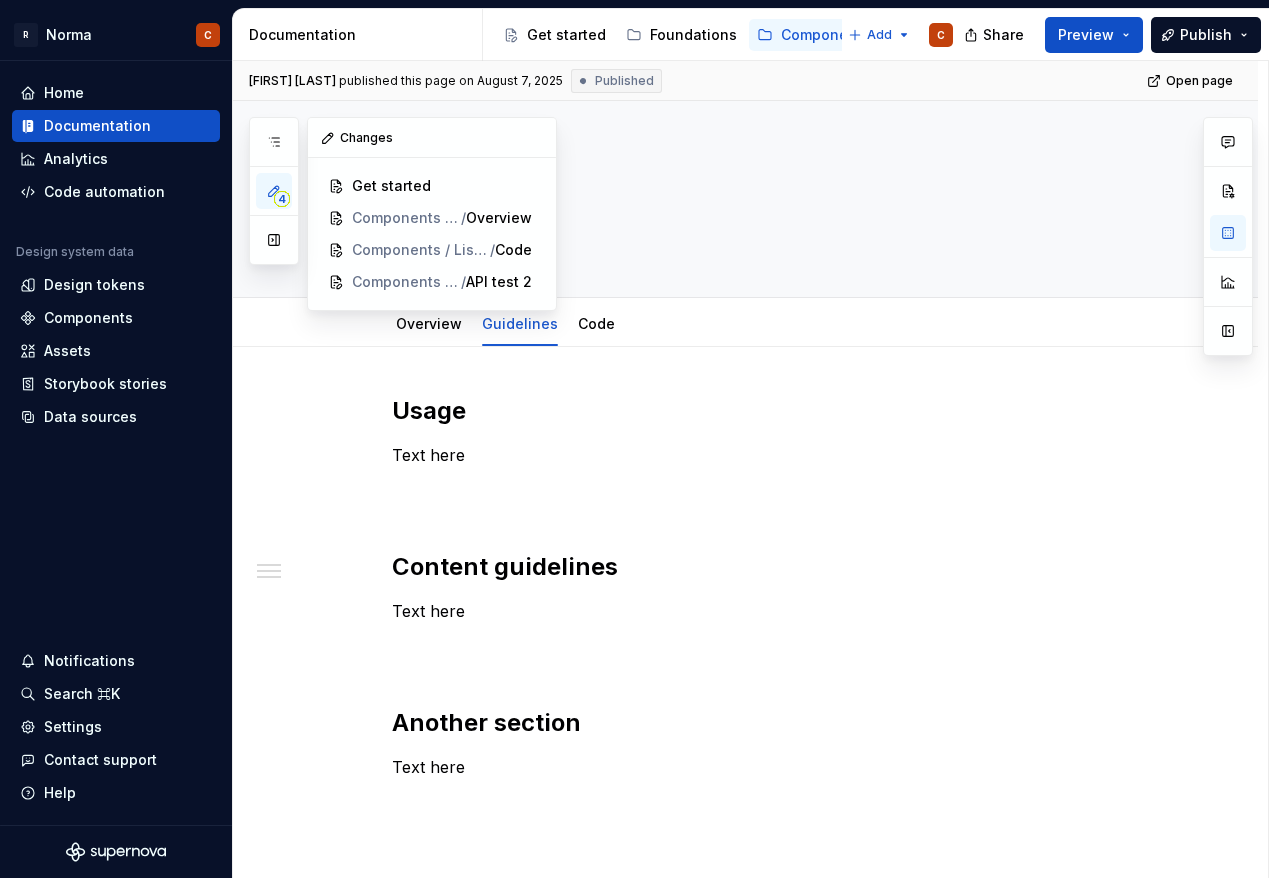 click on "4" at bounding box center [282, 199] 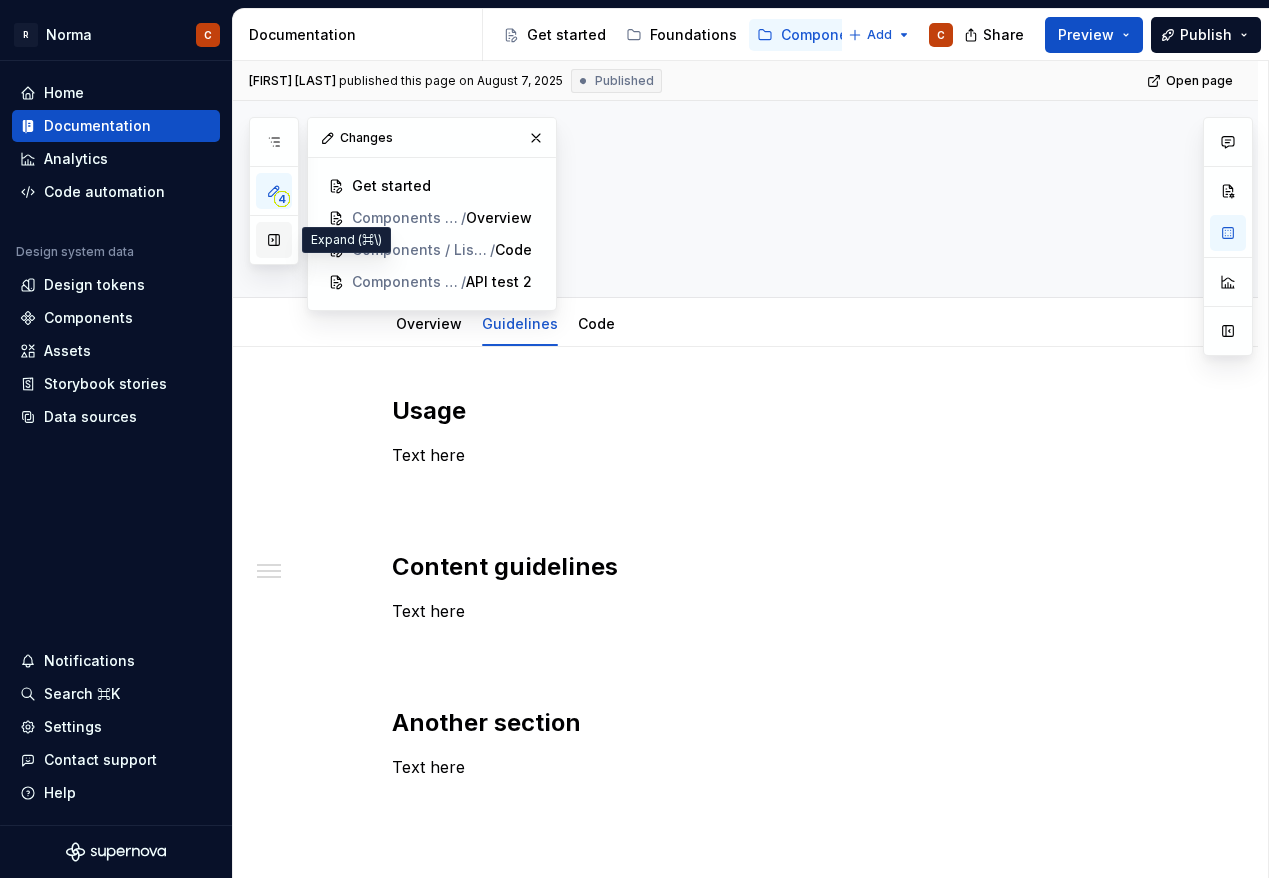 click at bounding box center [274, 240] 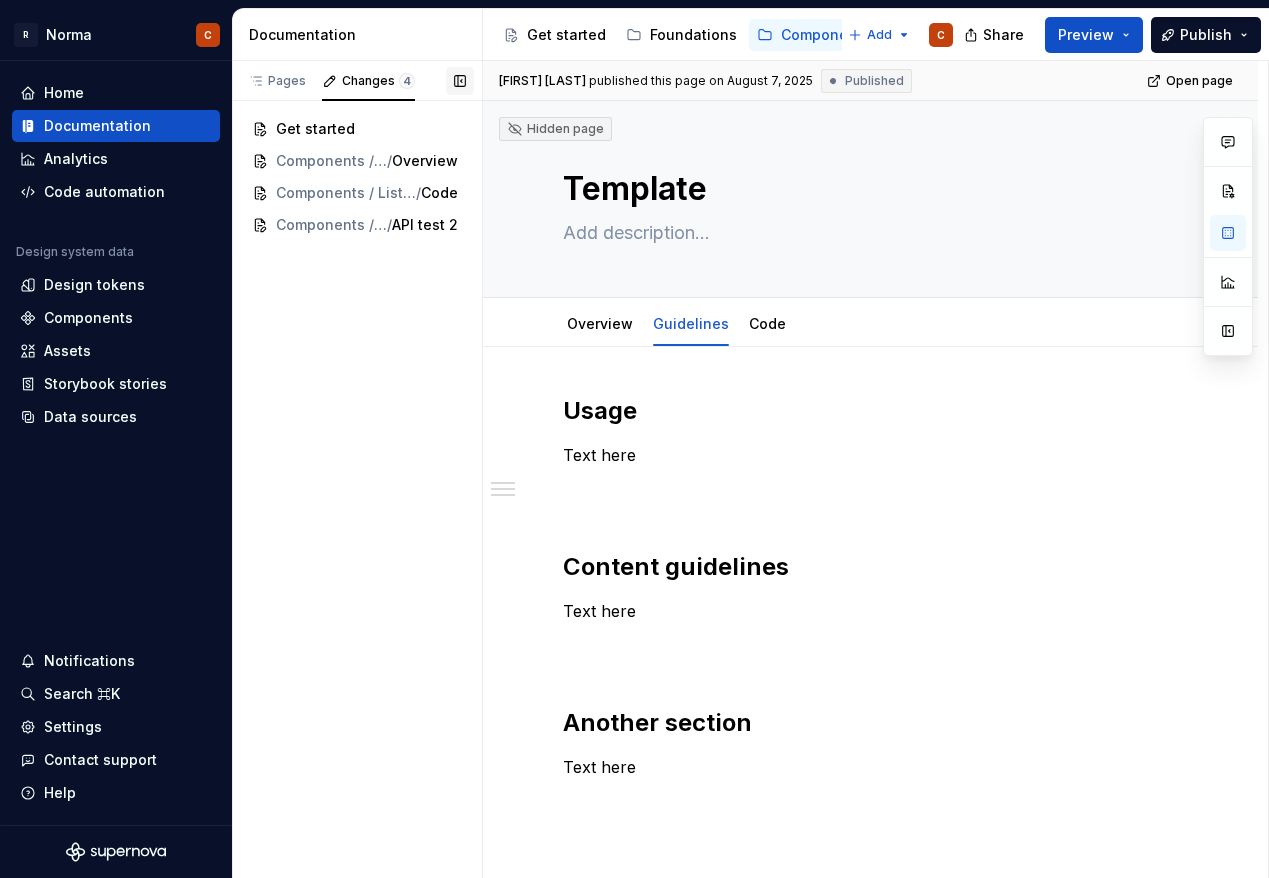 click at bounding box center [460, 81] 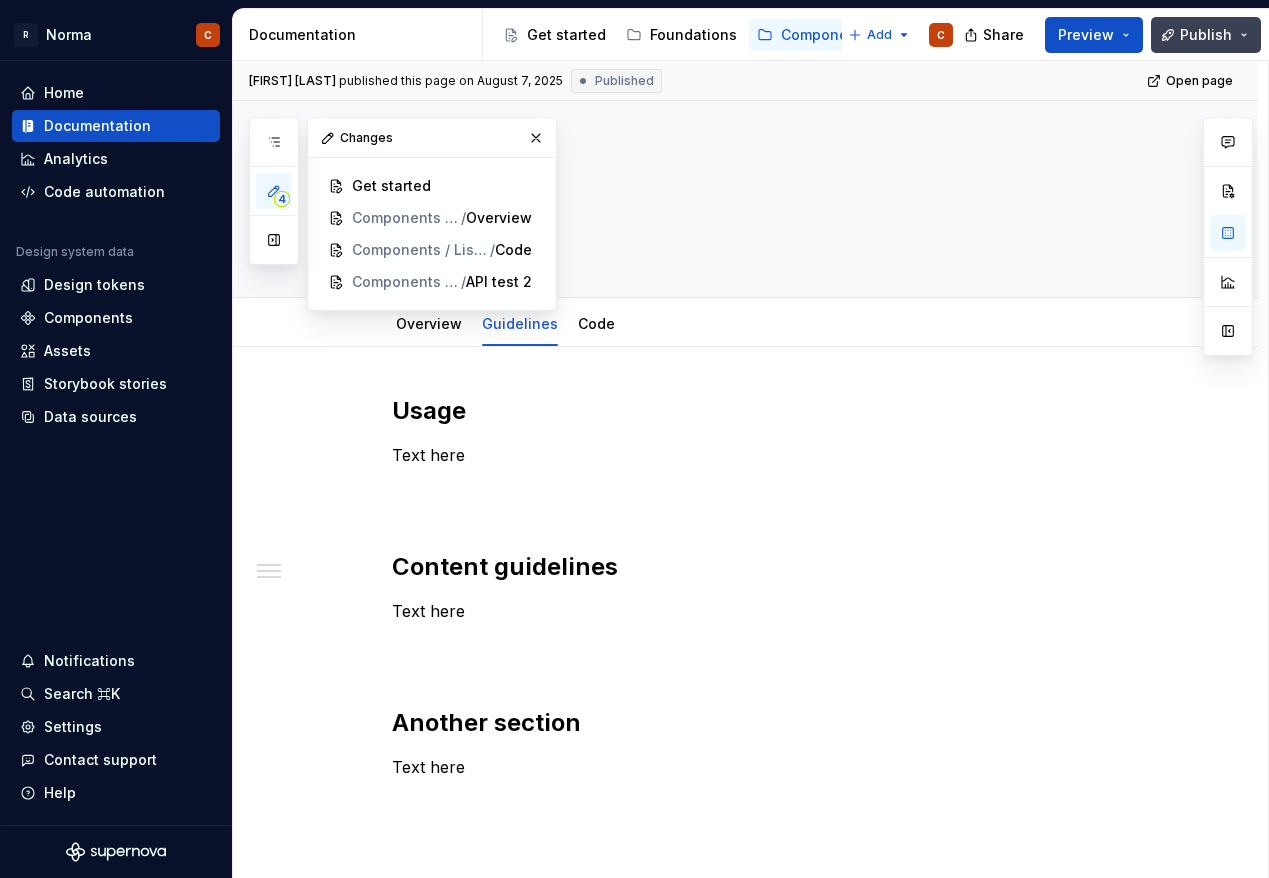 click on "Publish" at bounding box center (1206, 35) 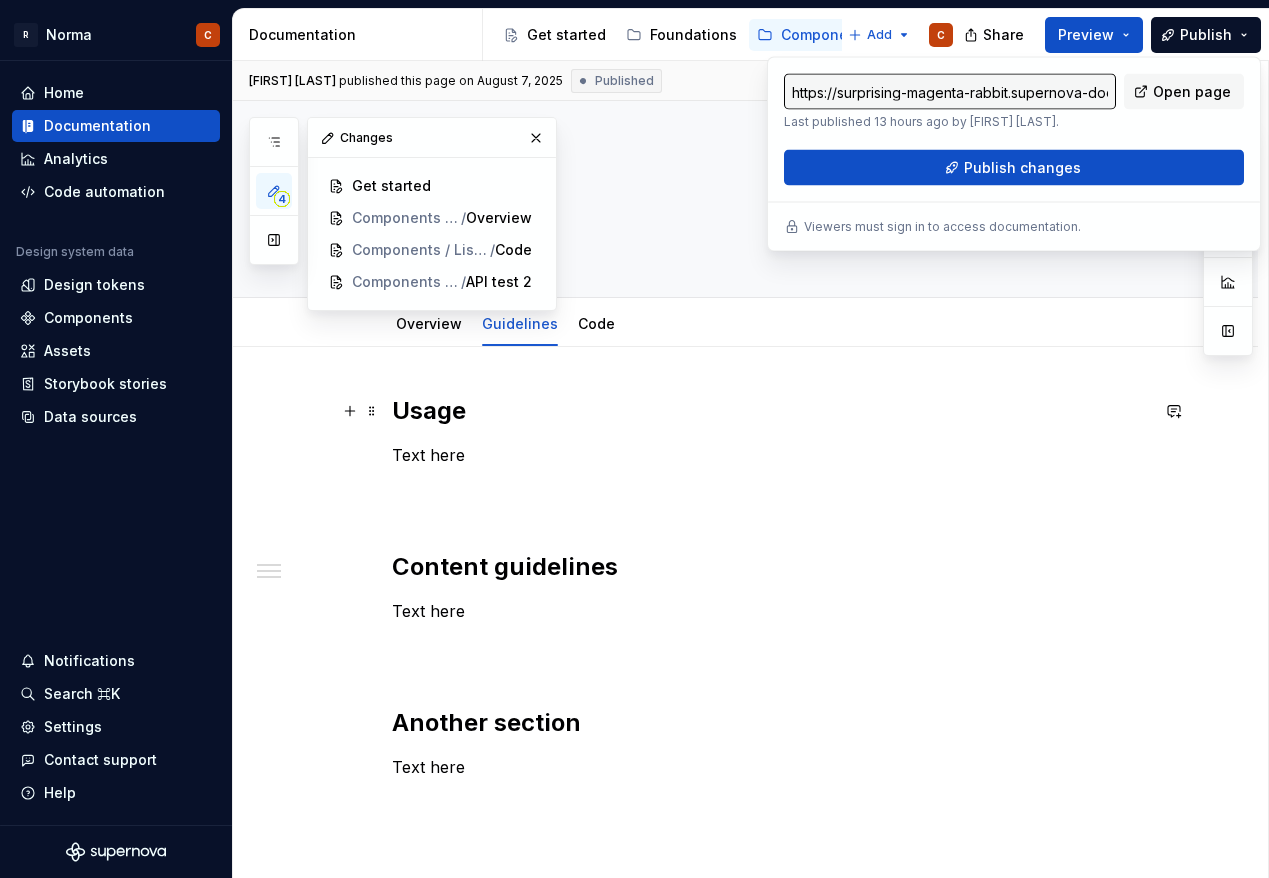 drag, startPoint x: 1036, startPoint y: 422, endPoint x: 1050, endPoint y: 345, distance: 78.26238 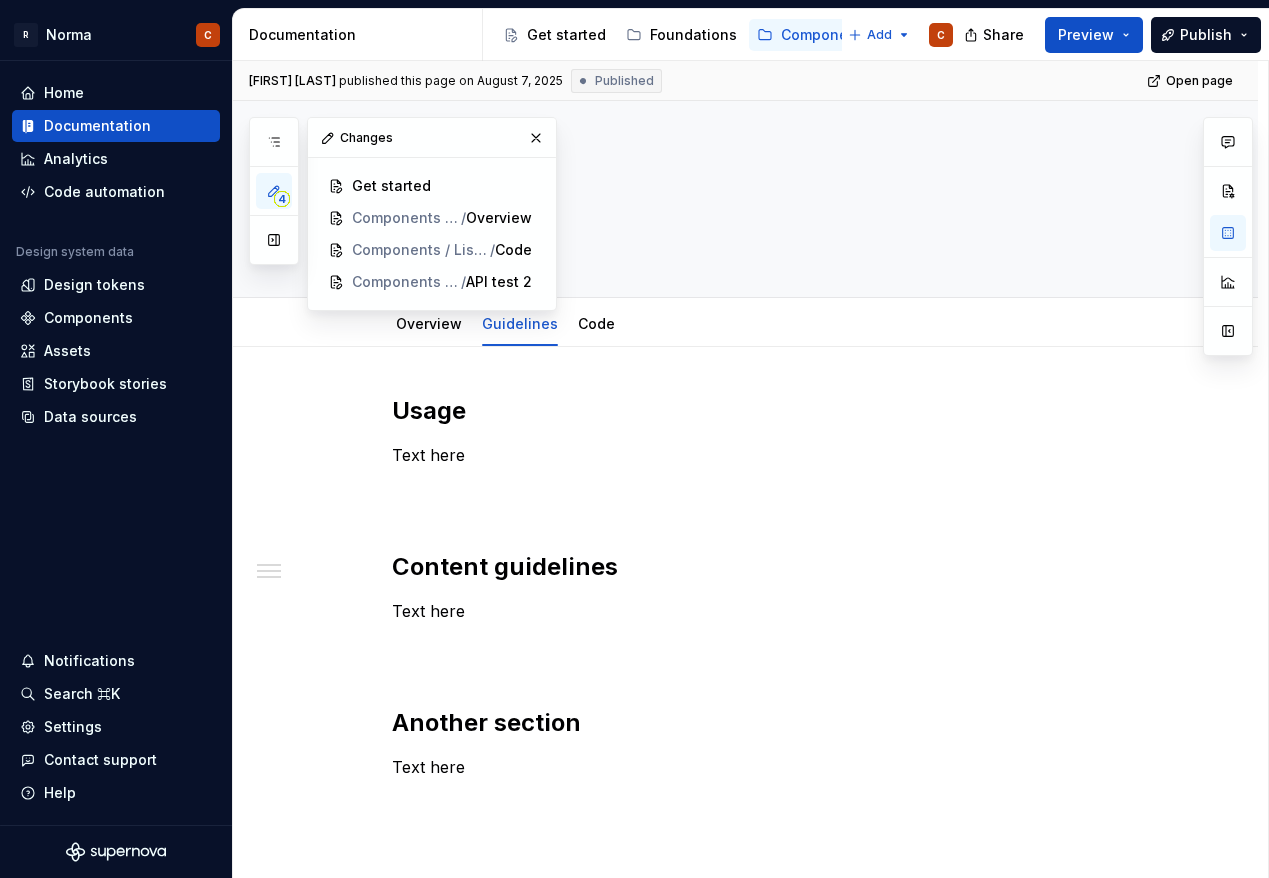 type on "*" 